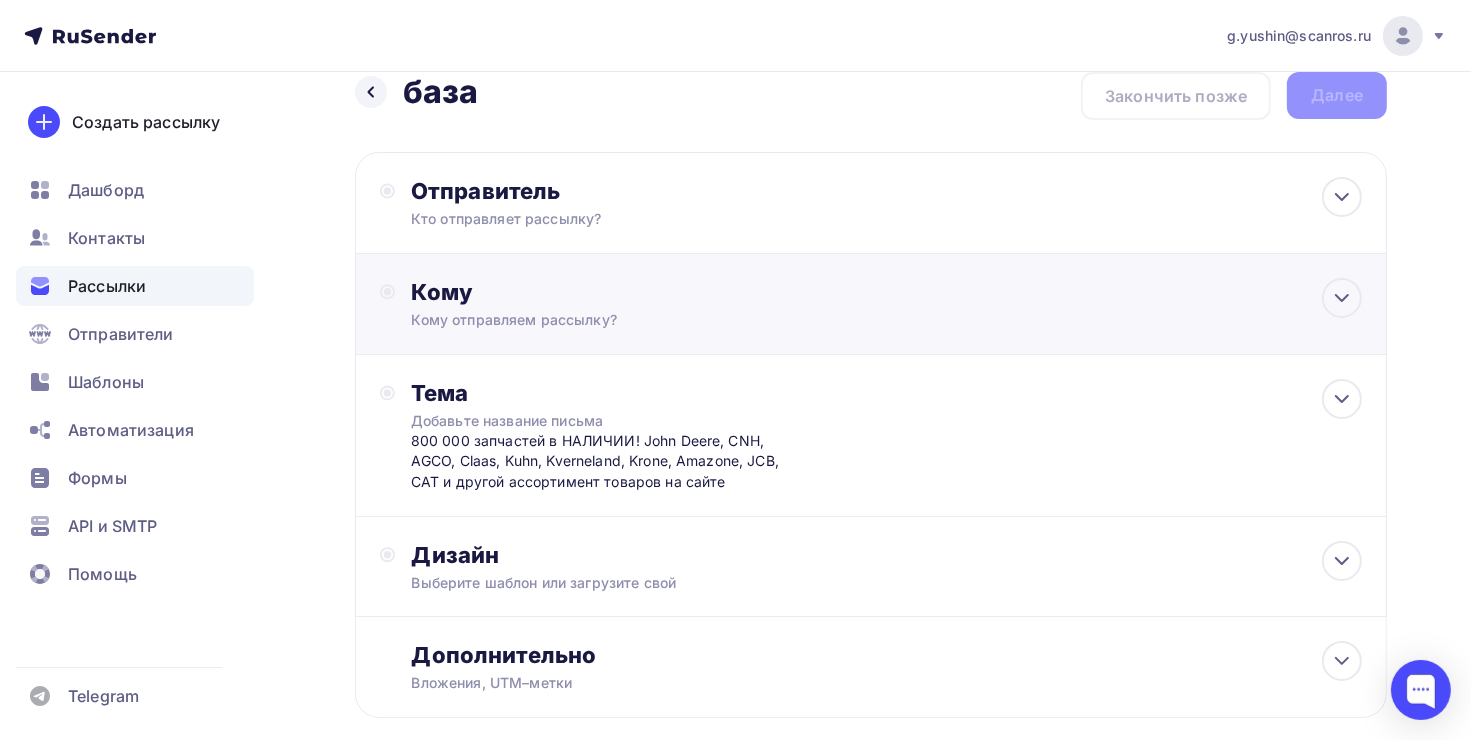 scroll, scrollTop: 0, scrollLeft: 0, axis: both 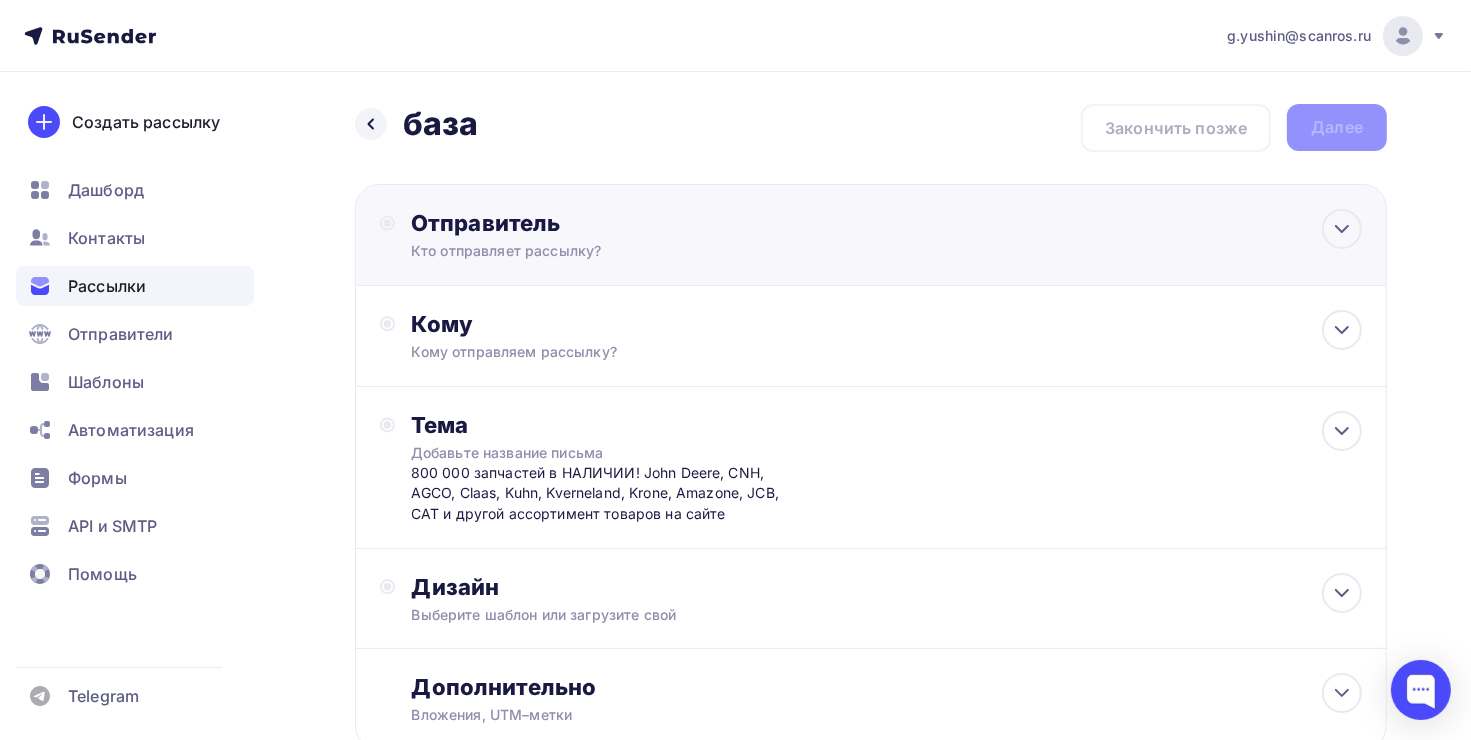 click on "Отправитель" at bounding box center (627, 223) 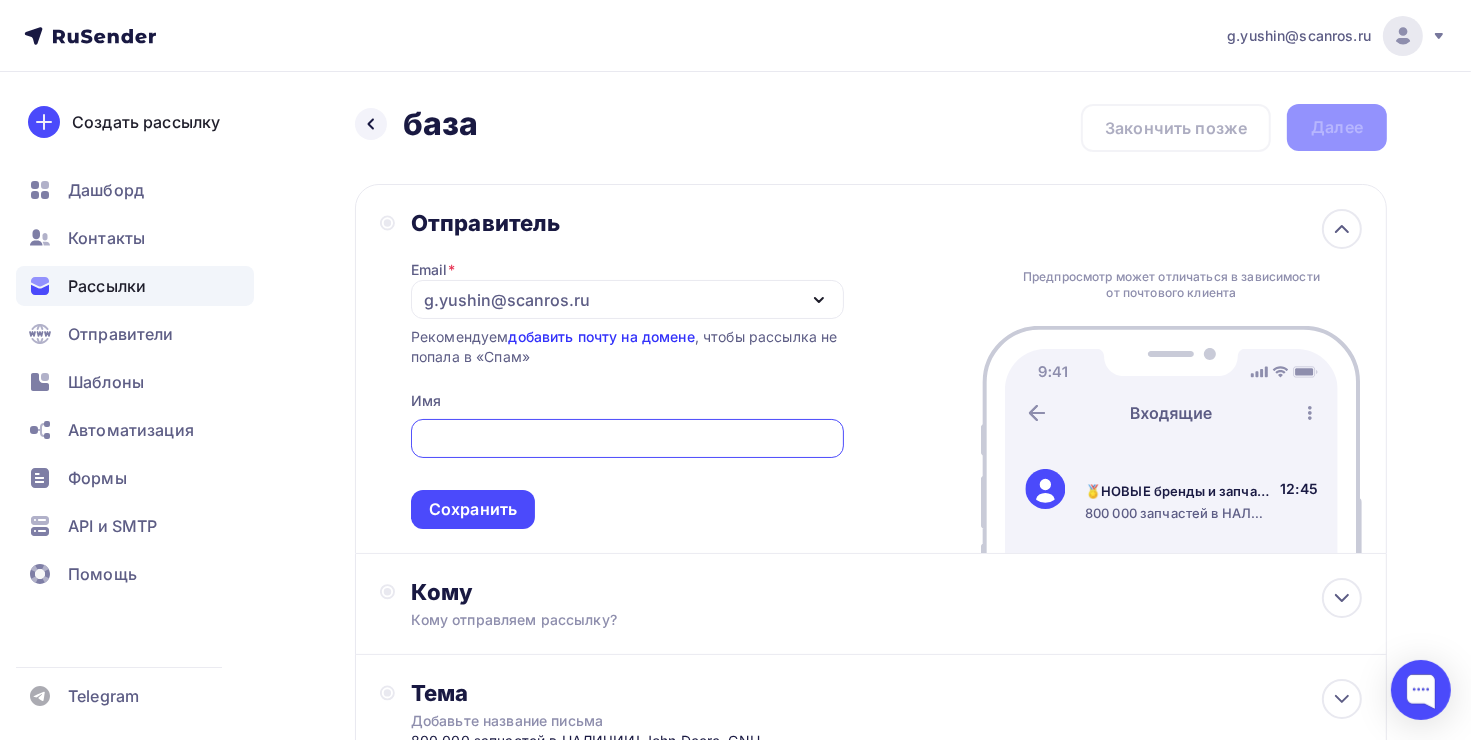 scroll, scrollTop: 0, scrollLeft: 0, axis: both 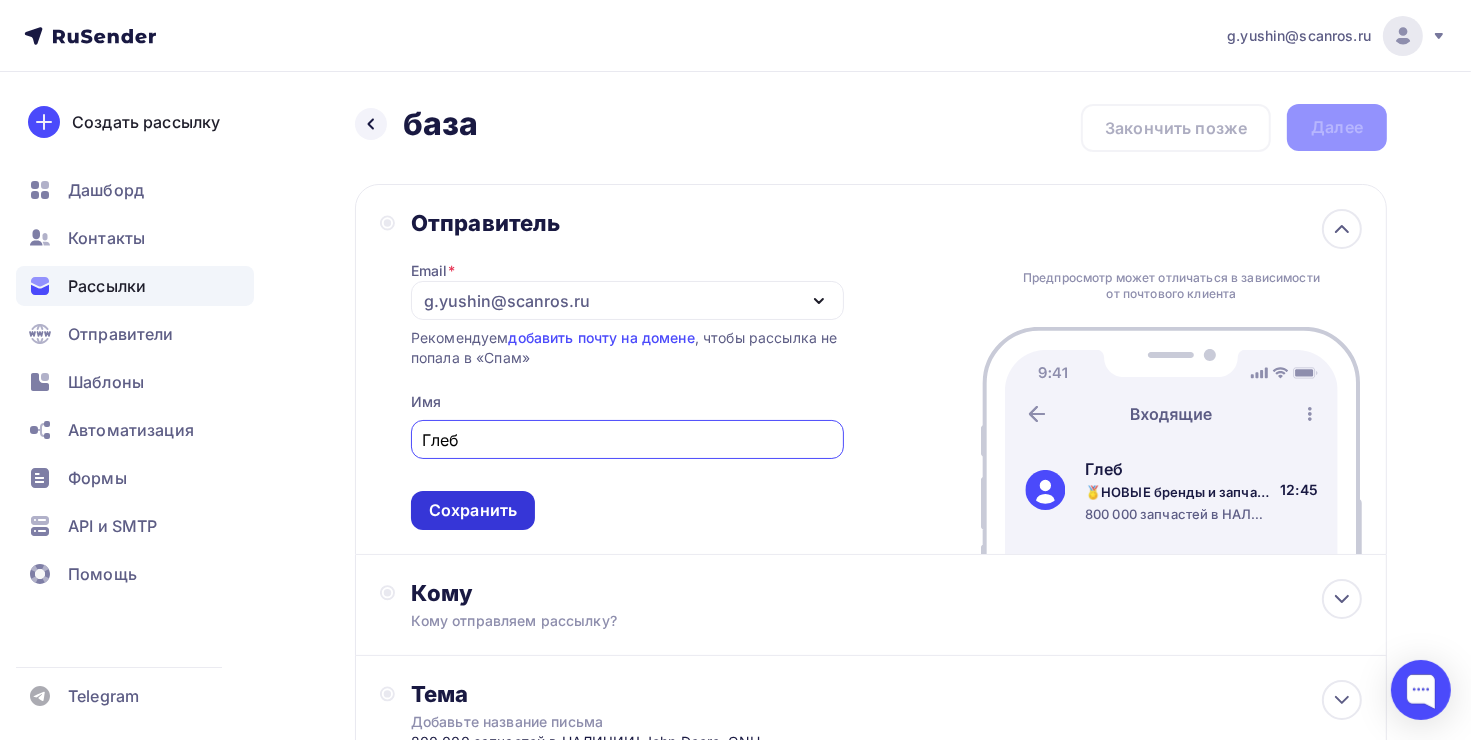 type on "Глеб" 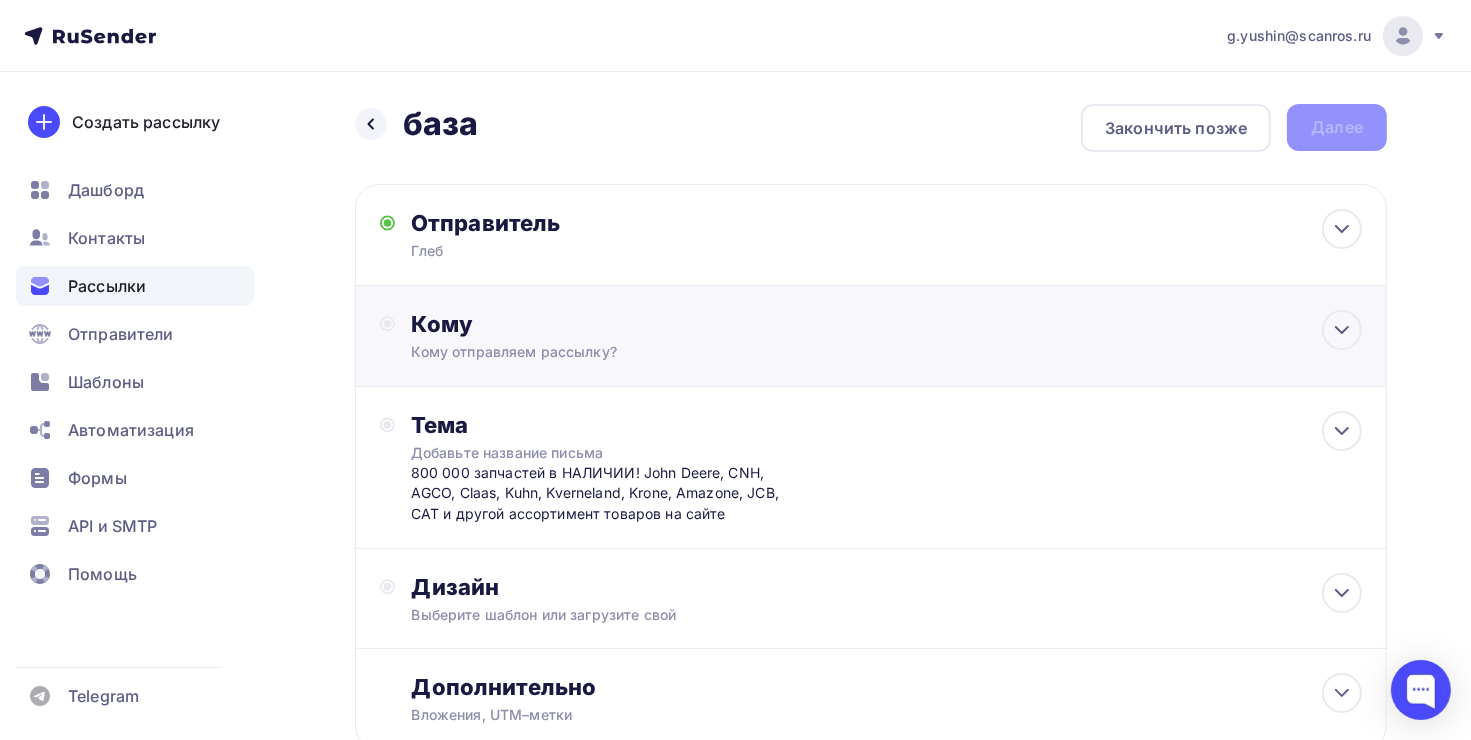click on "Кому отправляем рассылку?" at bounding box center (606, 251) 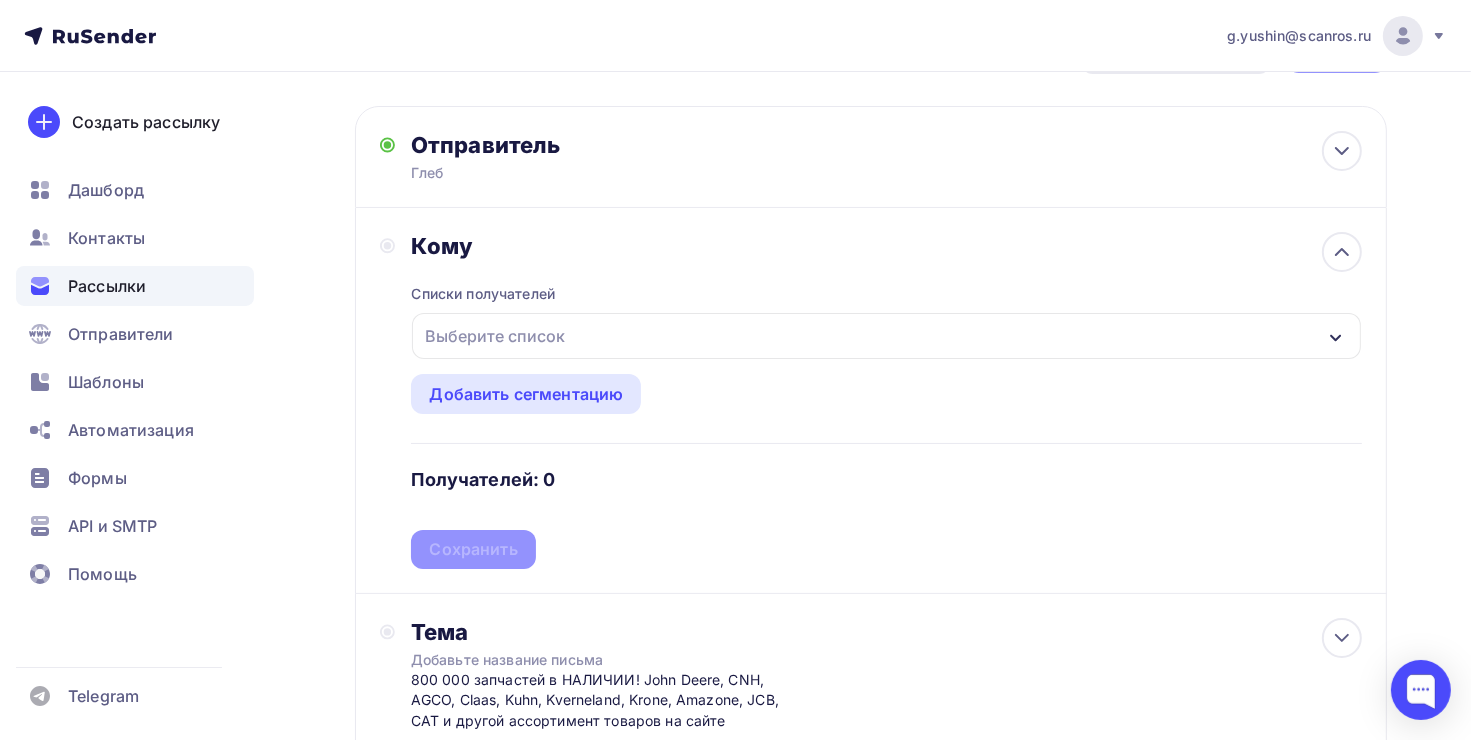 scroll, scrollTop: 100, scrollLeft: 0, axis: vertical 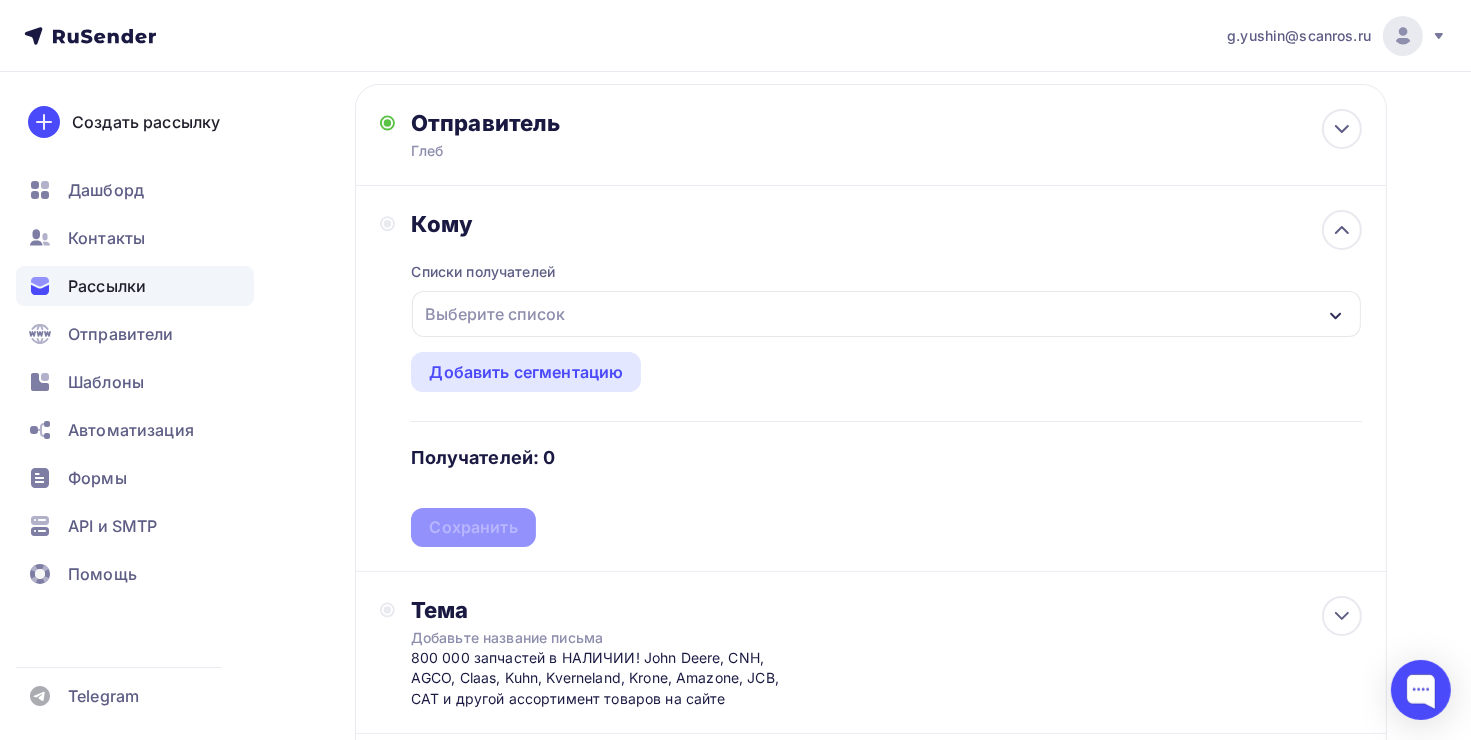 click on "Выберите список" at bounding box center [495, 314] 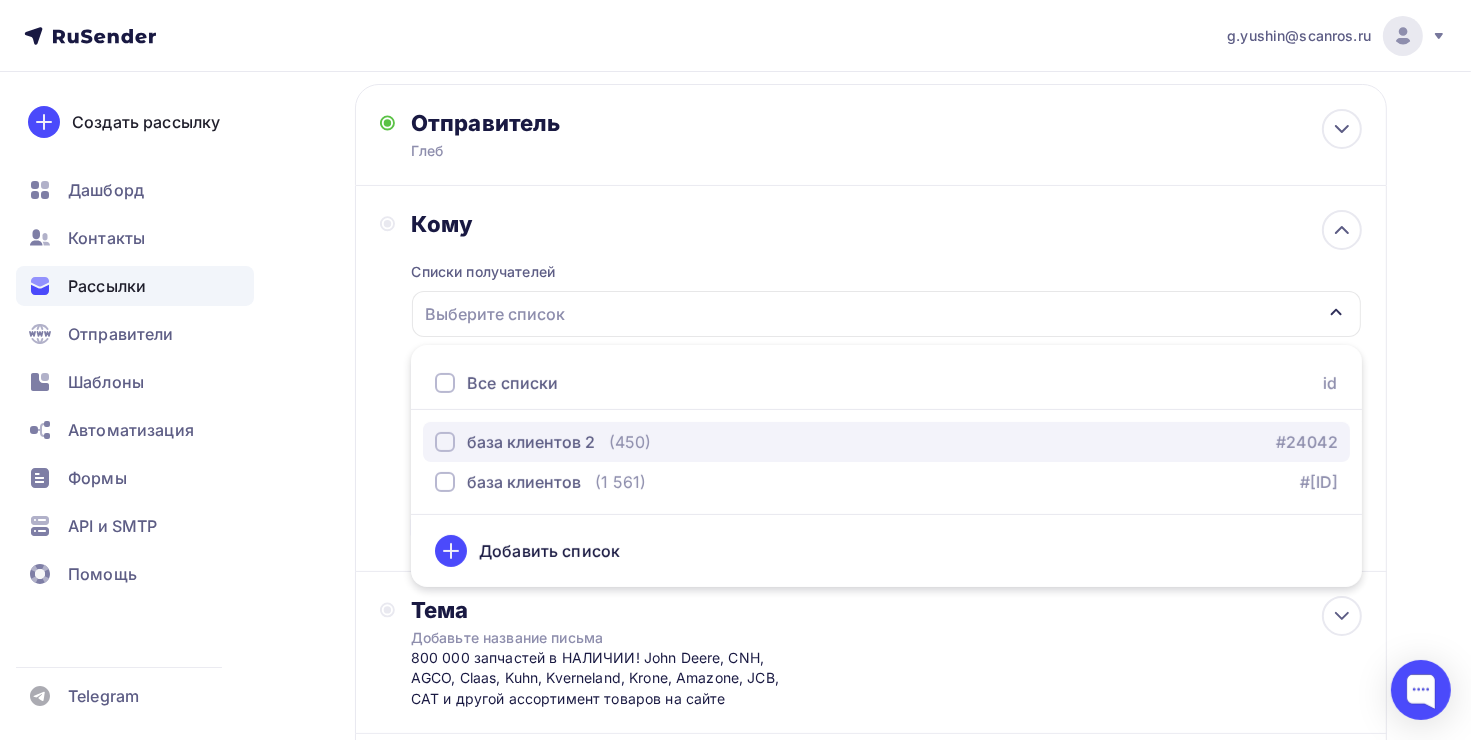 click on "база клиентов 2" at bounding box center (531, 442) 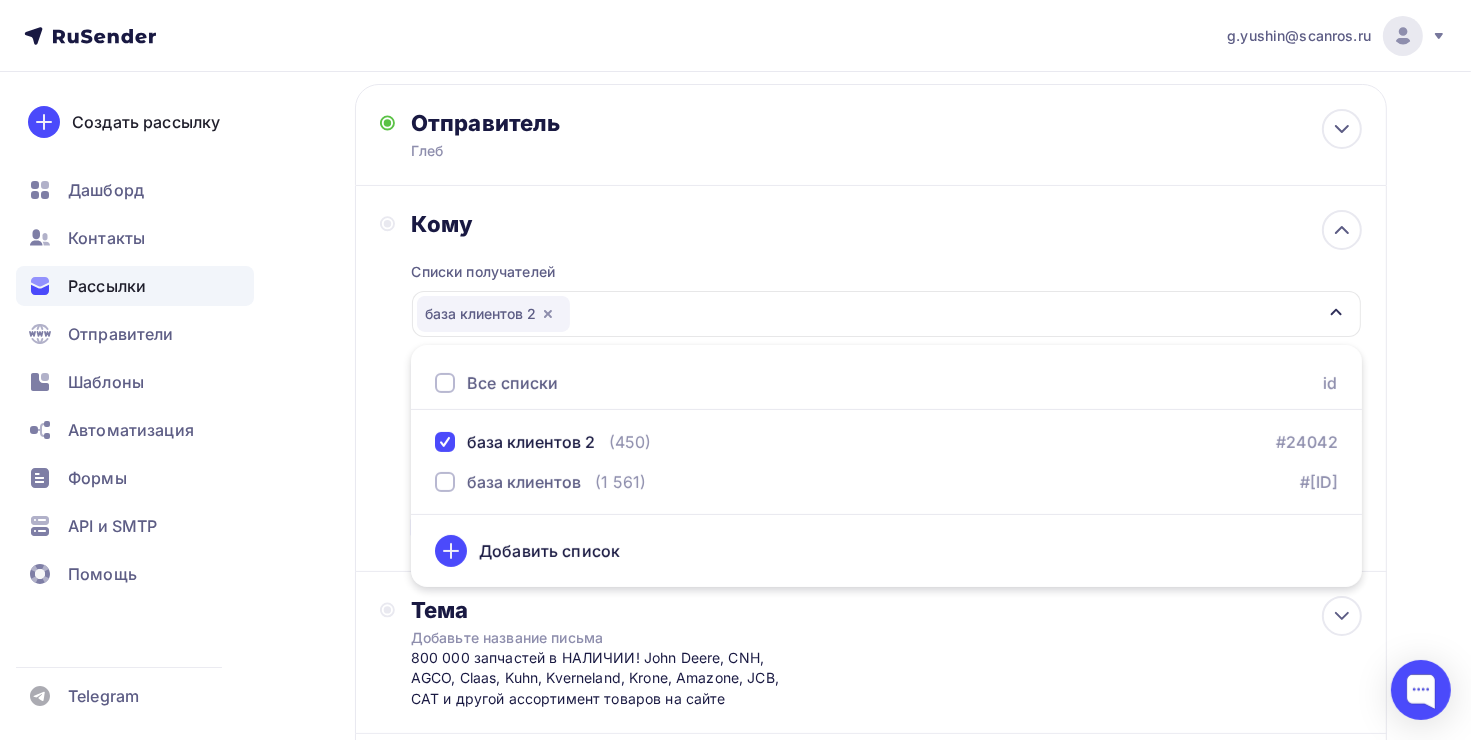 click on "Отправитель
Глеб
Email  *
g.yushin@scanros.ru
g.yushin@scanros.ru               Добавить отправителя
Рекомендуем  добавить почту на домене , чтобы рассылка не попала в «Спам»
Имя     [NAME]             Сохранить
Предпросмотр может отличаться  в зависимости от почтового клиента
Глеб
🏅НОВЫЕ бренды и запчасти на сельхоз и спецтехнику в НАЛИЧИИ ! 🎁
12:45         Кому" at bounding box center [735, 518] 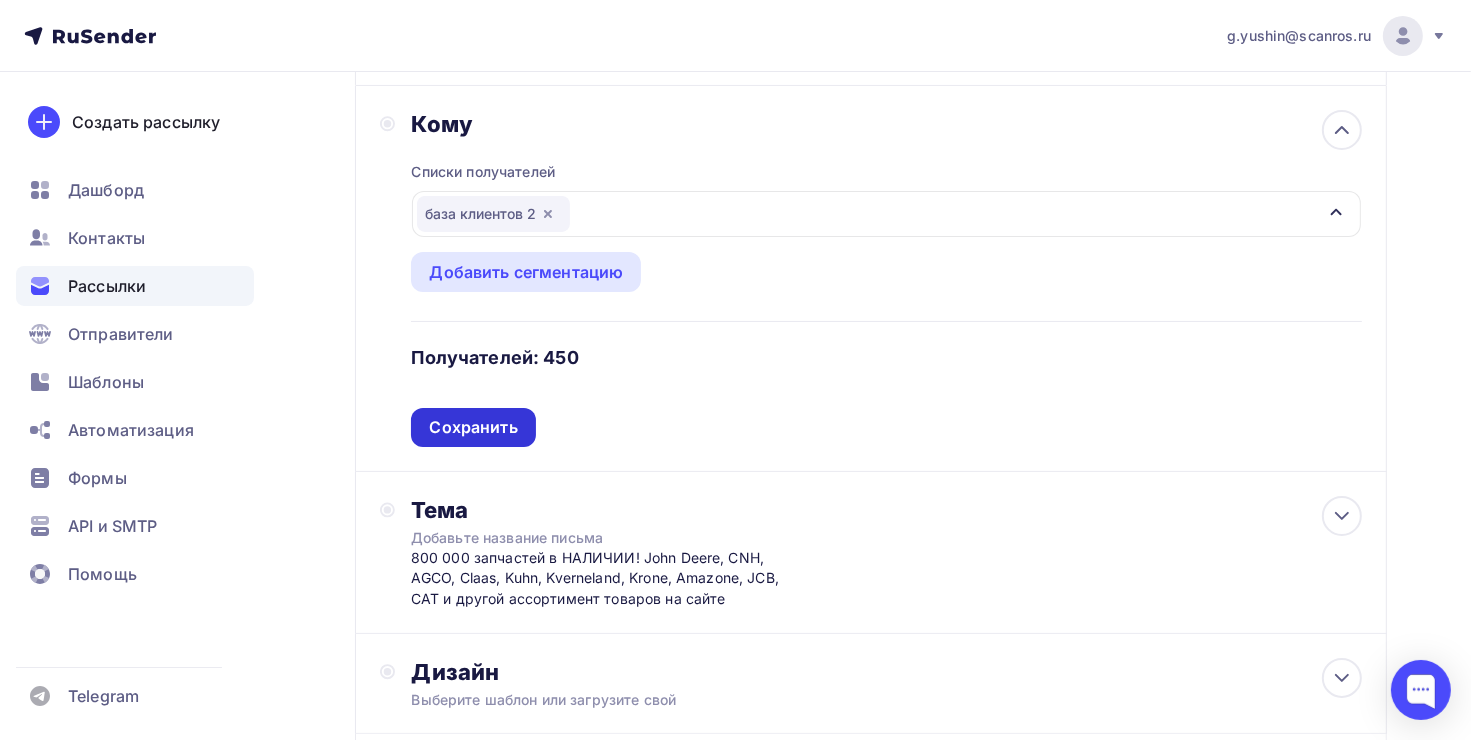 click on "Сохранить" at bounding box center [473, 427] 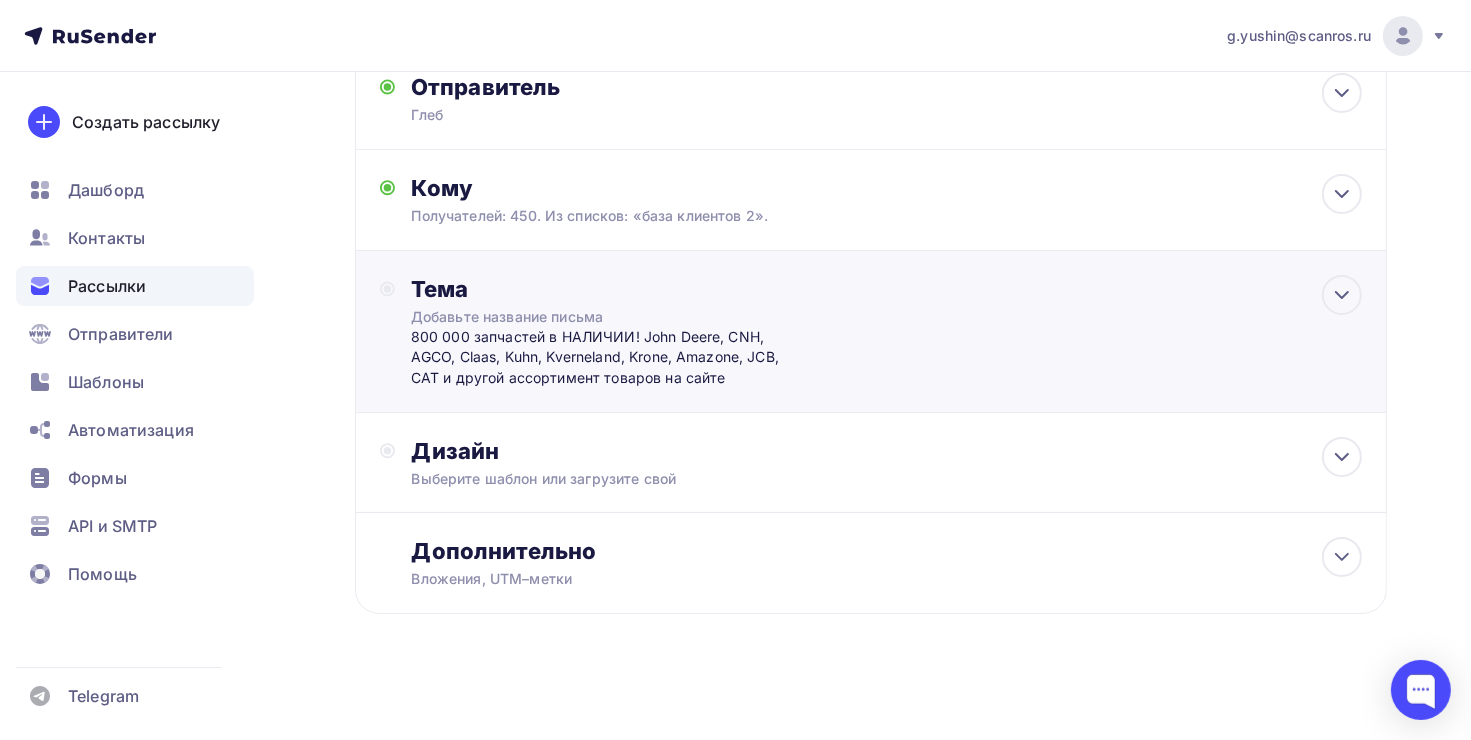click on "800 000 запчастей в НАЛИЧИИ! John Deere, CNH, AGCO, Claas, Kuhn, Kverneland, Krone, Amazone, JCB, CAT и другой ассортимент товаров на сайте" at bounding box center (608, 357) 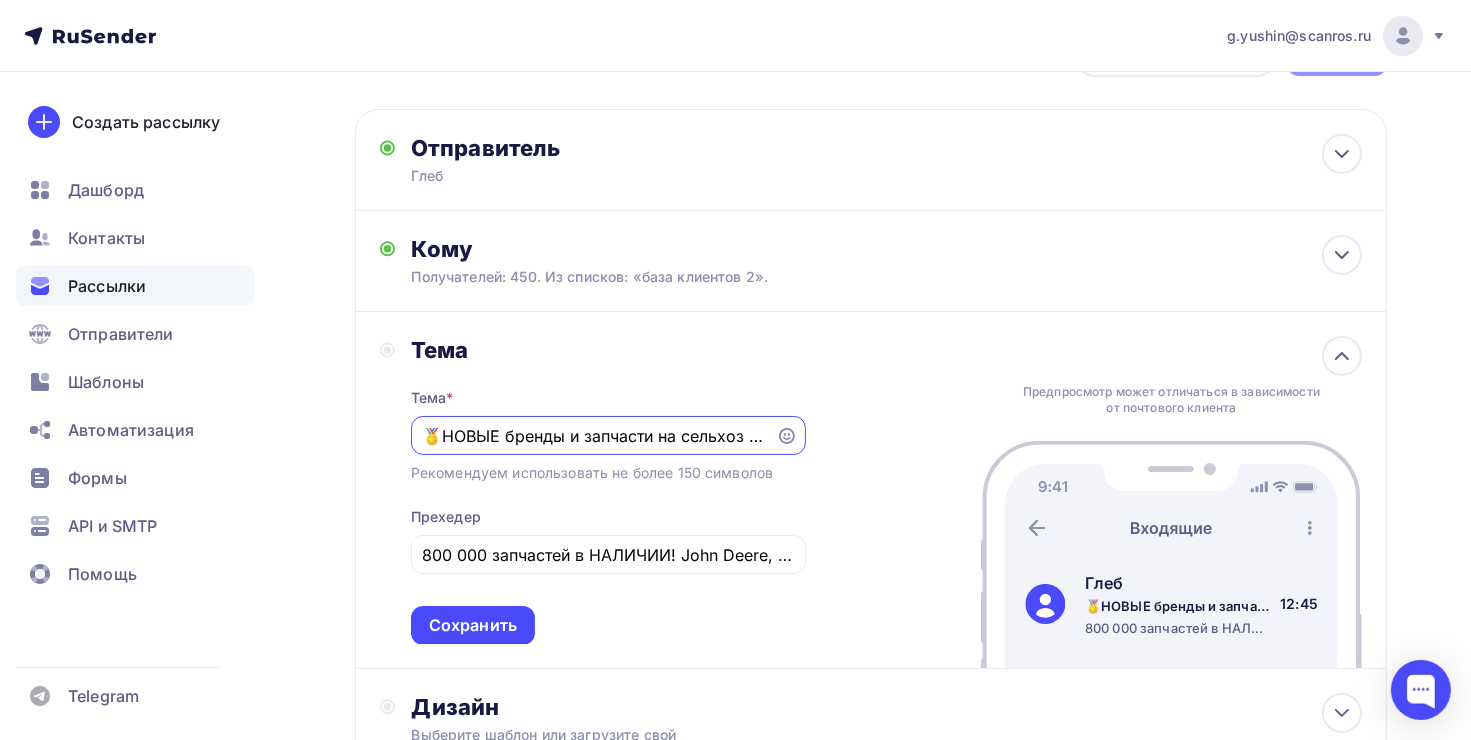 scroll, scrollTop: 62, scrollLeft: 0, axis: vertical 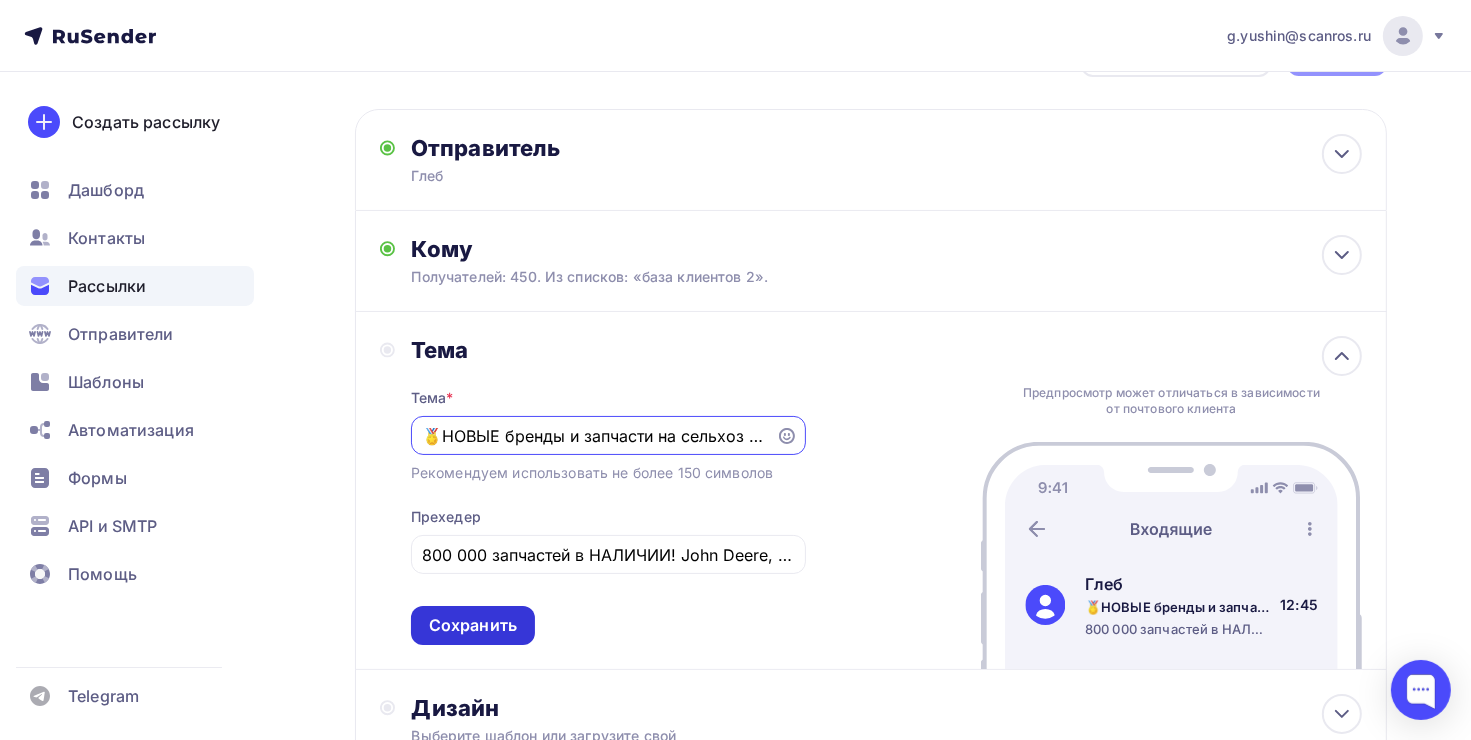 click on "Сохранить" at bounding box center [473, 625] 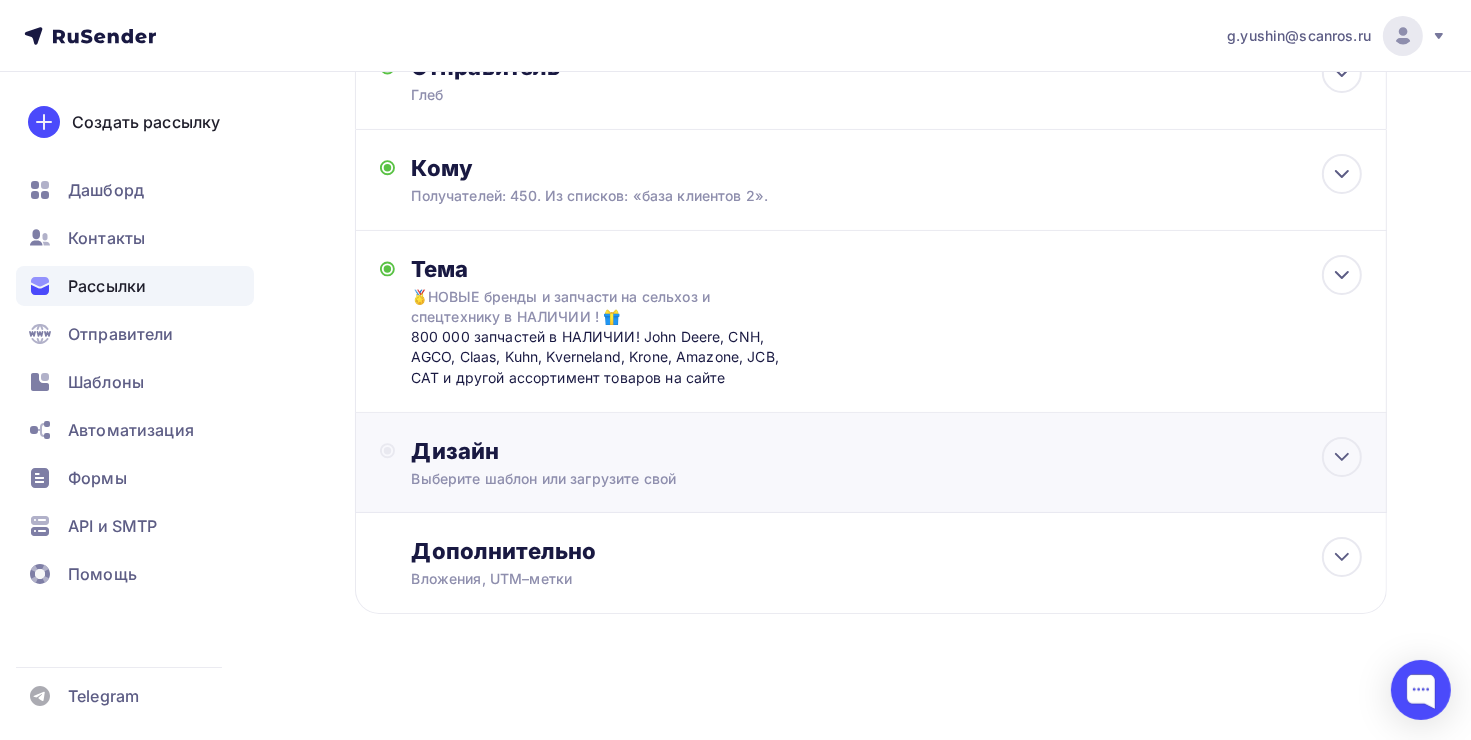 click on "Дизайн   Выберите шаблон или загрузите свой" at bounding box center [627, 79] 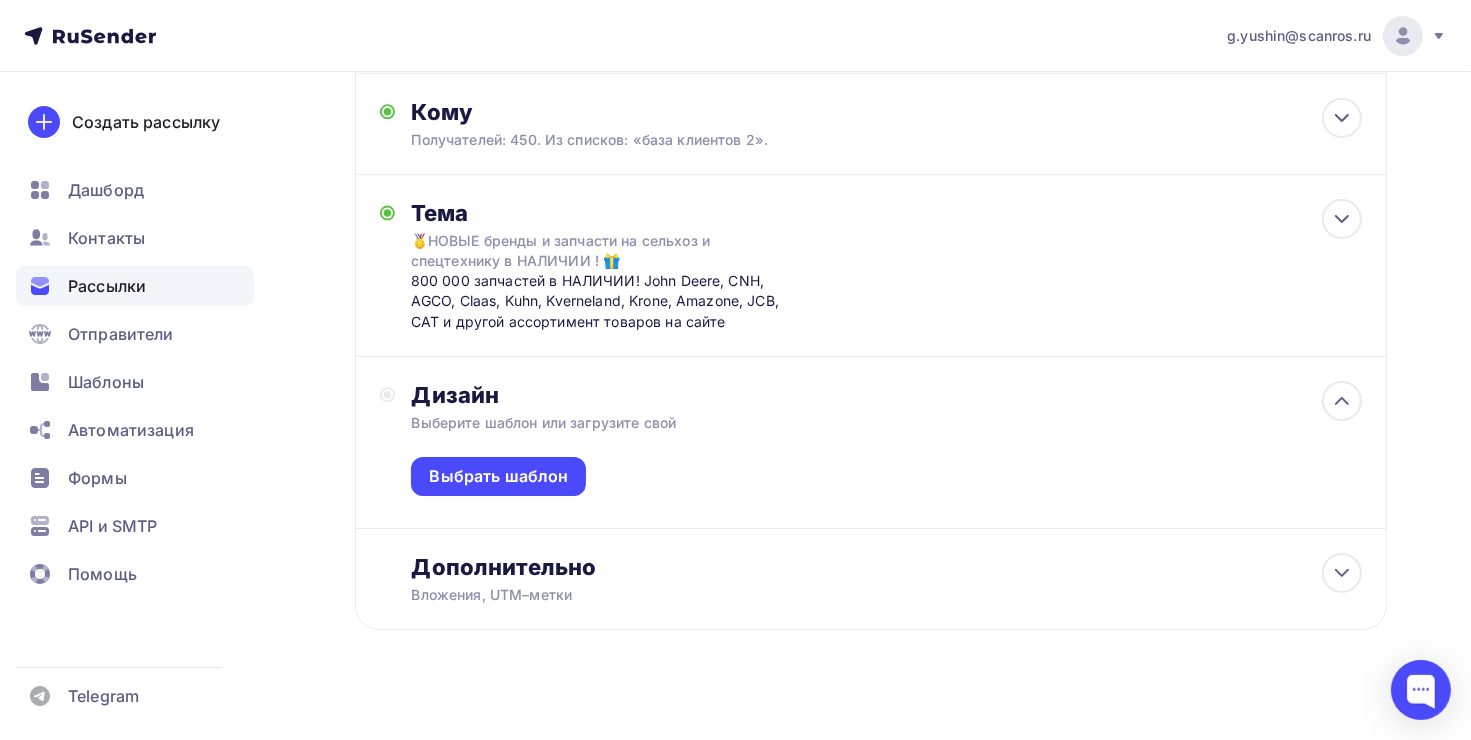 scroll, scrollTop: 228, scrollLeft: 0, axis: vertical 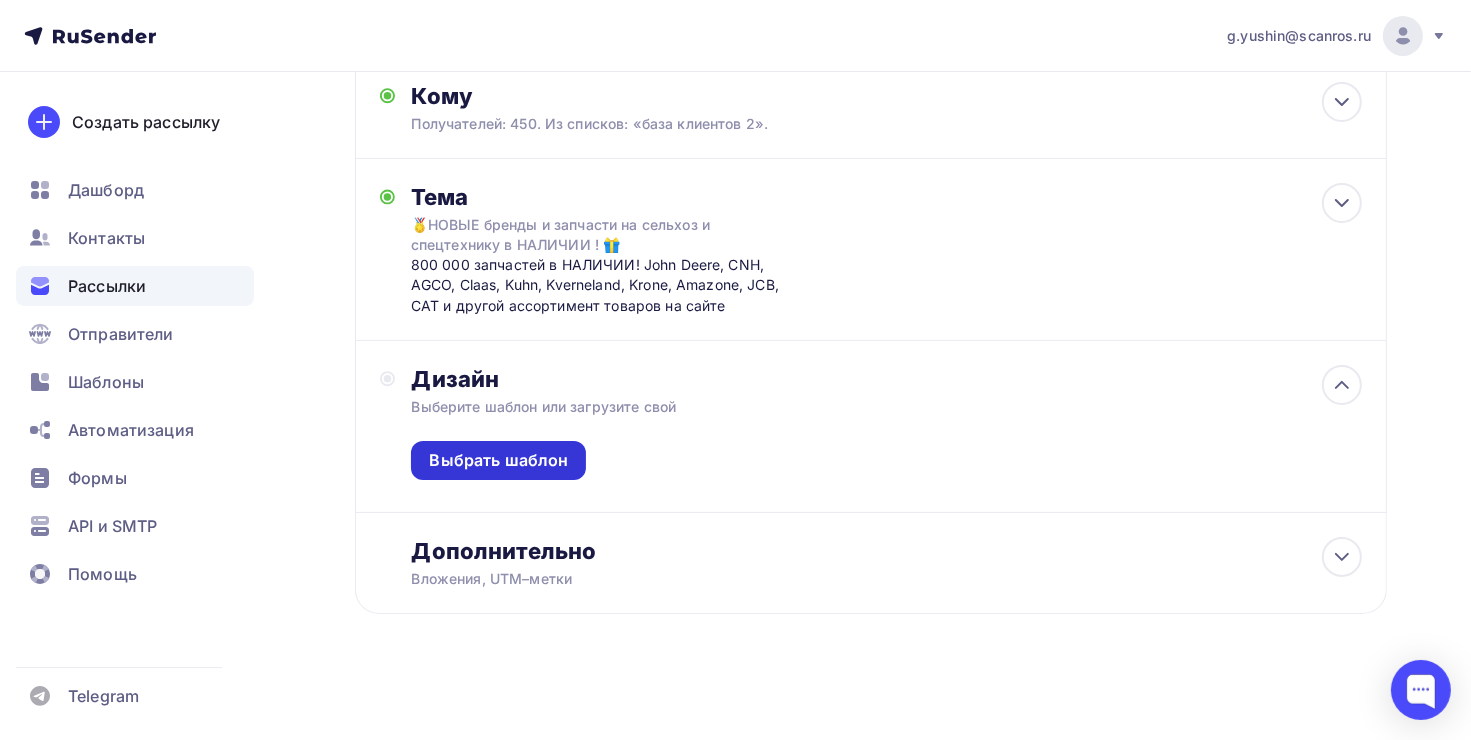 click on "Выбрать шаблон" at bounding box center (498, 460) 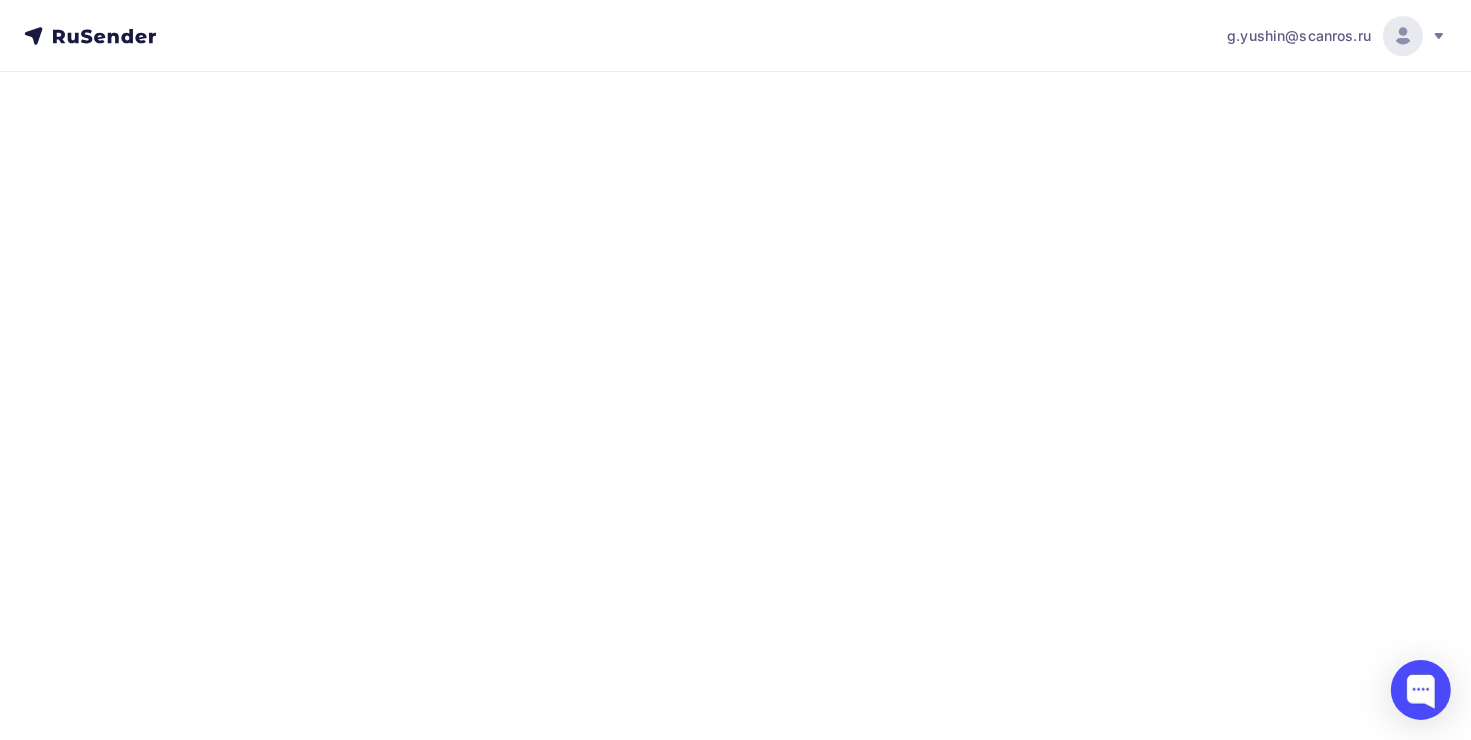 scroll, scrollTop: 0, scrollLeft: 0, axis: both 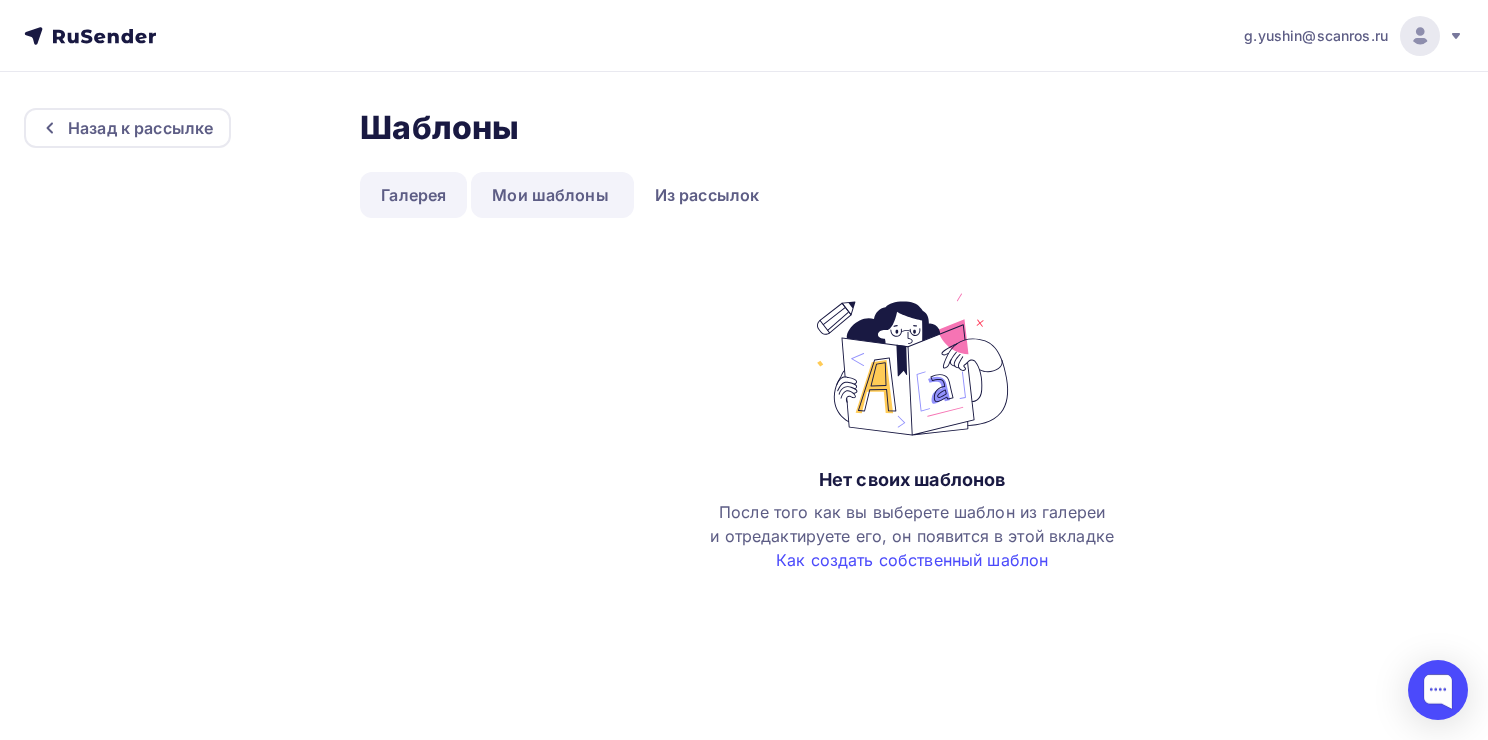click on "Галерея" at bounding box center [413, 195] 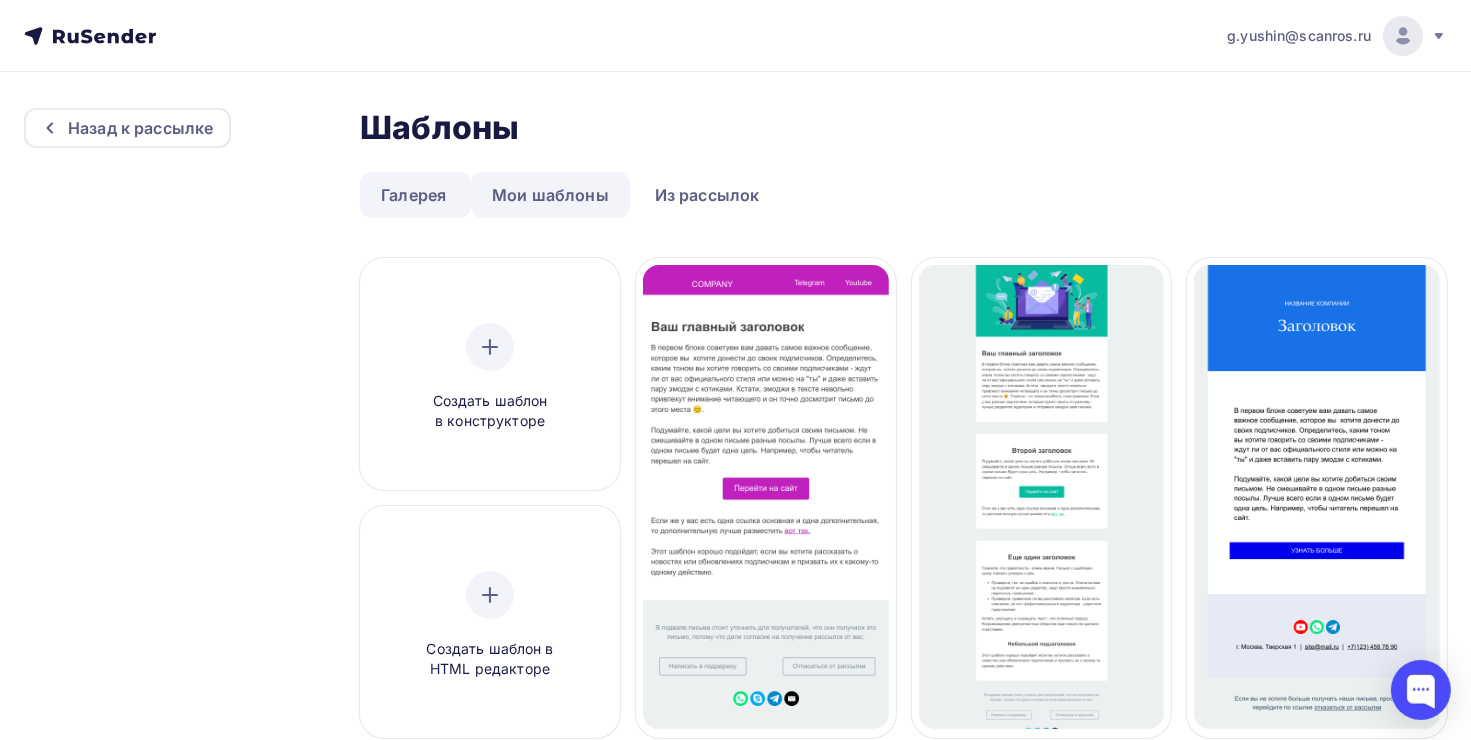 click on "Мои шаблоны" at bounding box center (413, 195) 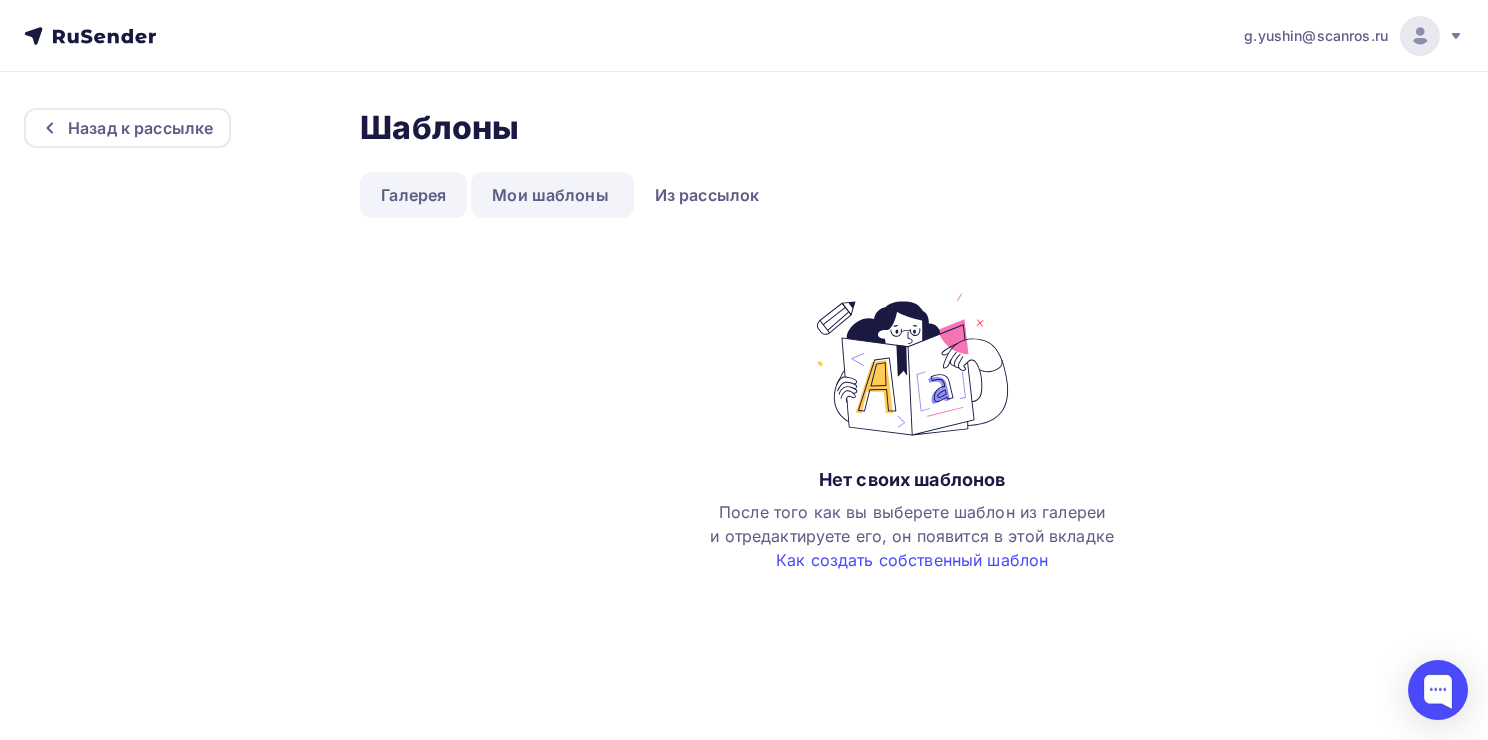 click on "Галерея" at bounding box center (413, 195) 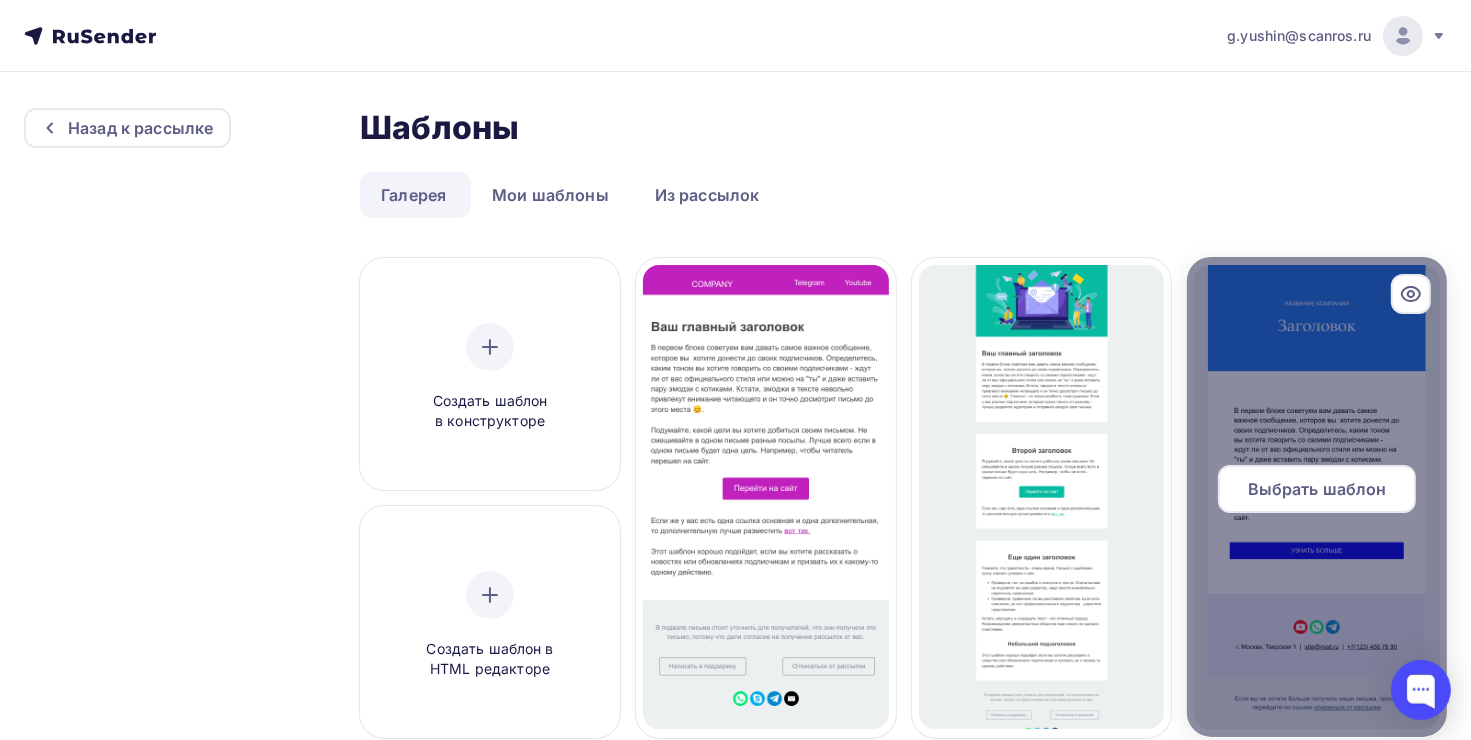 click at bounding box center (766, 497) 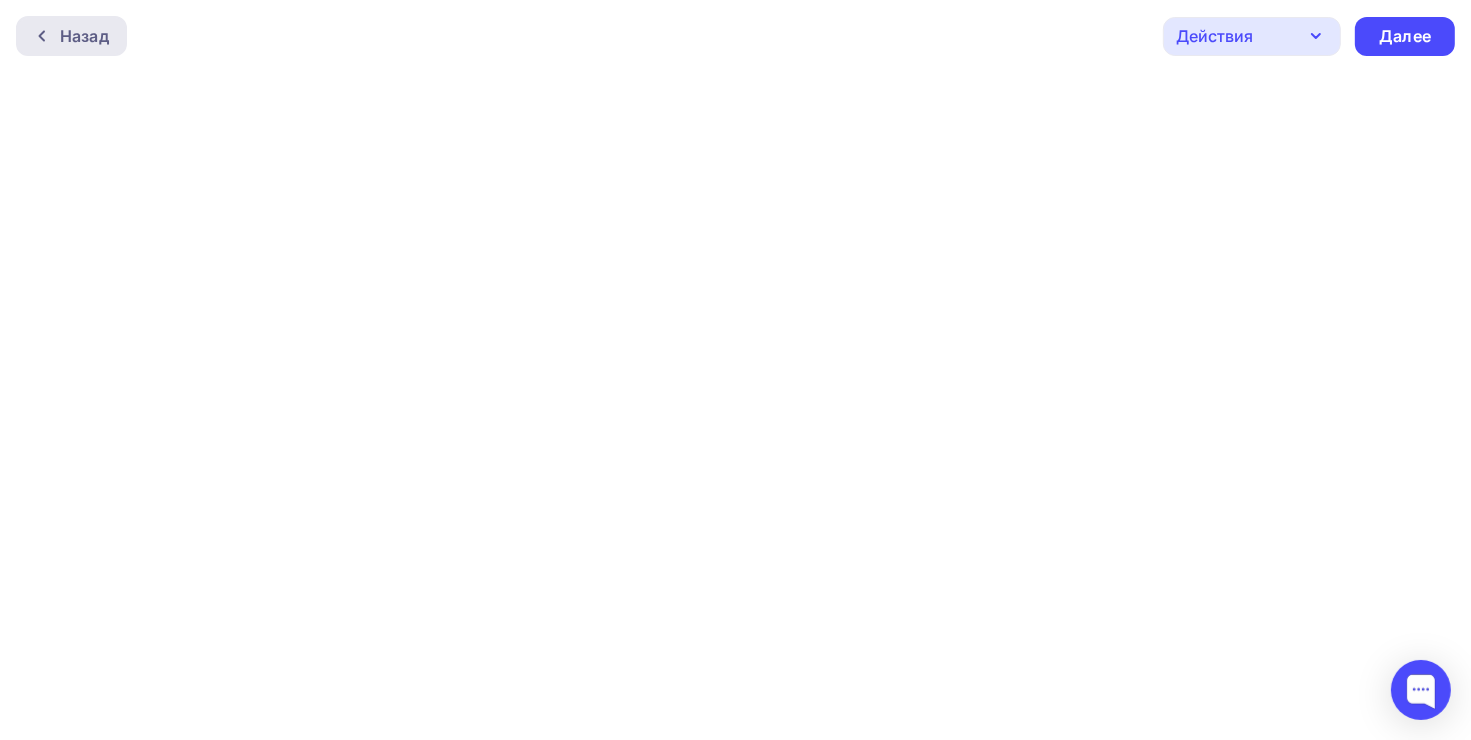 click on "Назад" at bounding box center [71, 36] 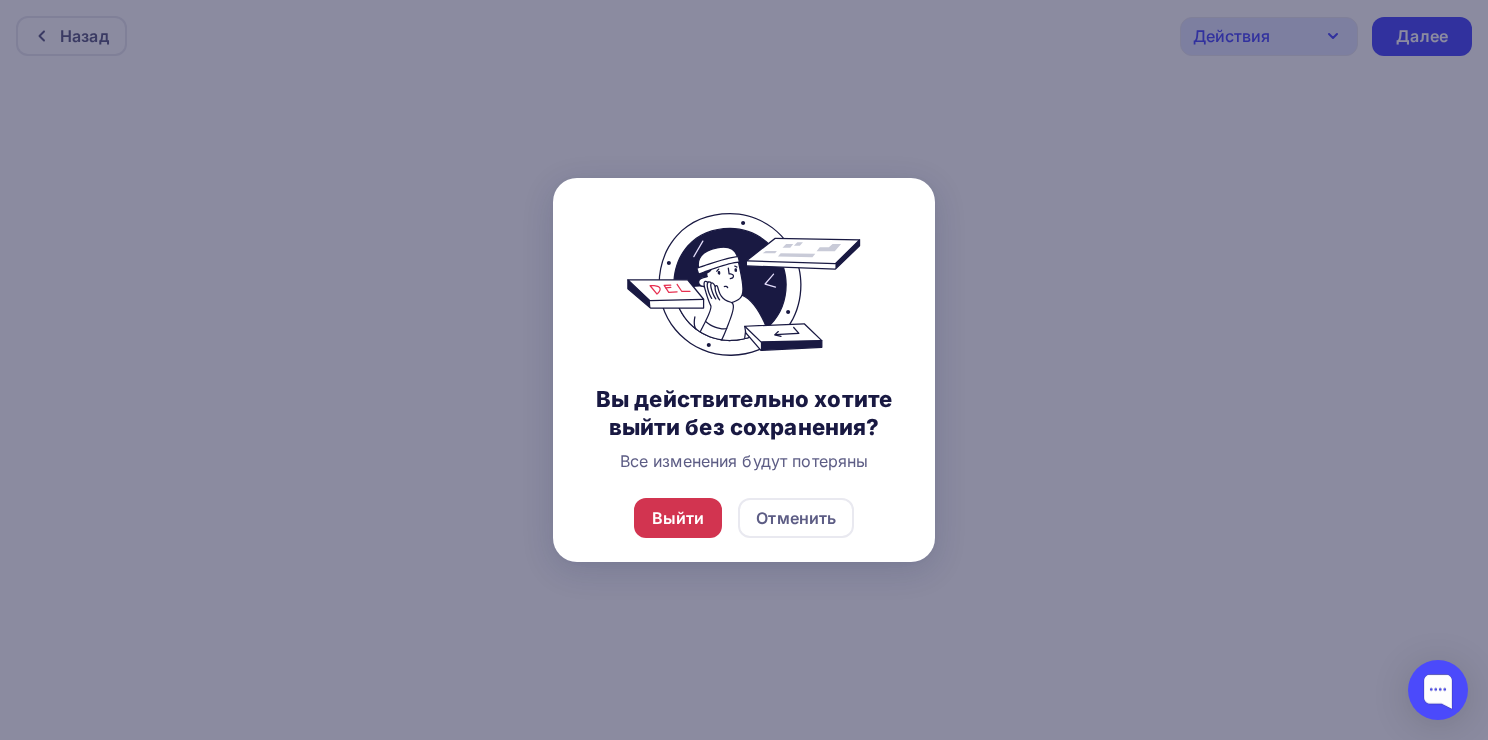 click on "Выйти" at bounding box center [678, 518] 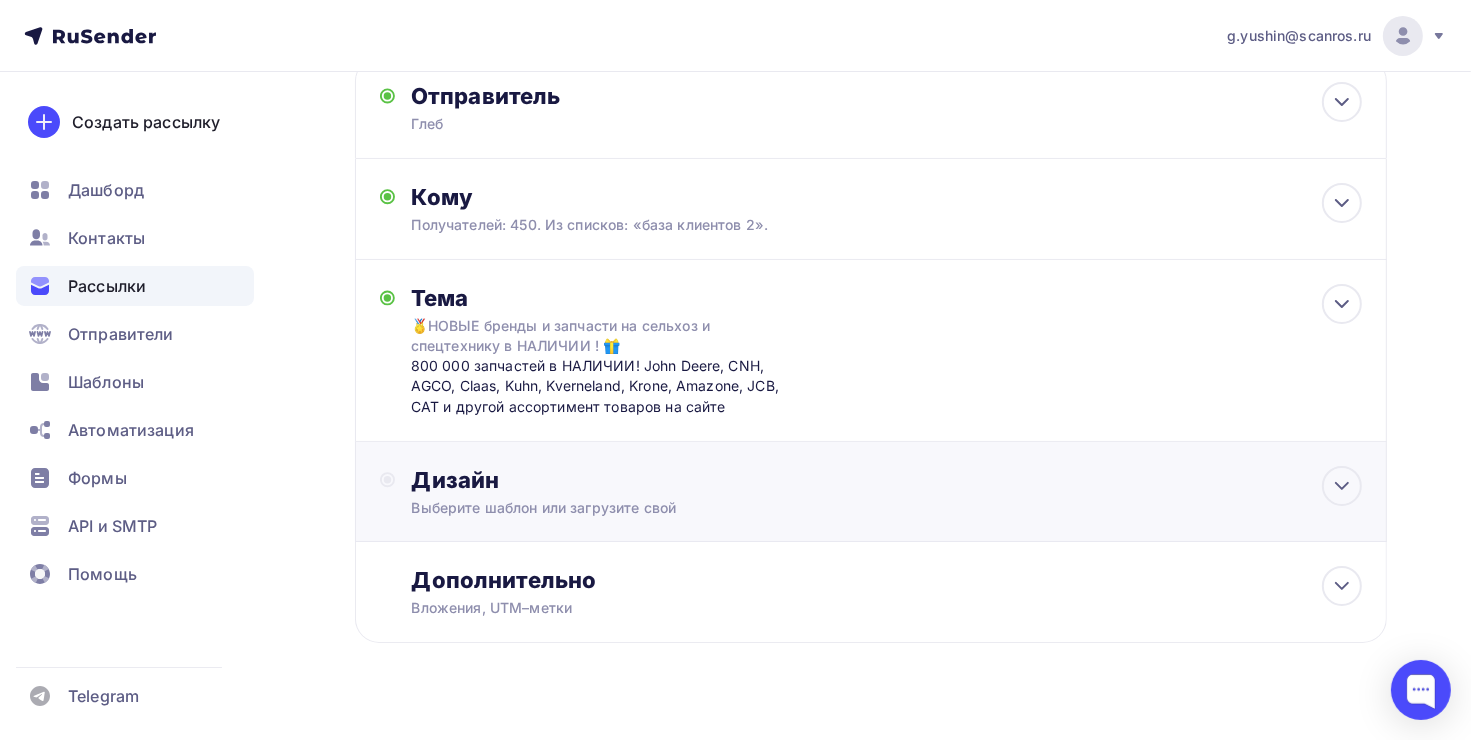 scroll, scrollTop: 156, scrollLeft: 0, axis: vertical 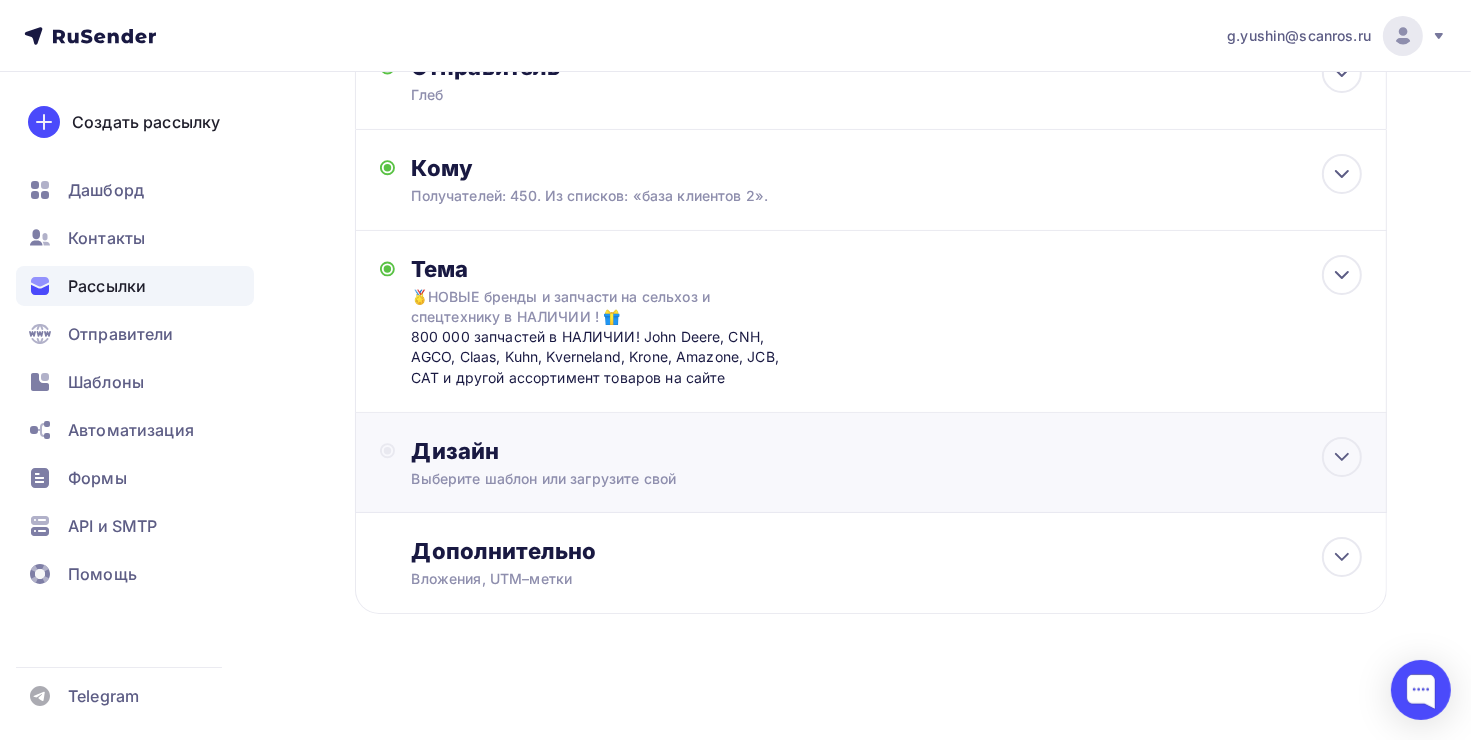 click on "Дизайн   Выберите шаблон или загрузите свой" at bounding box center (612, 79) 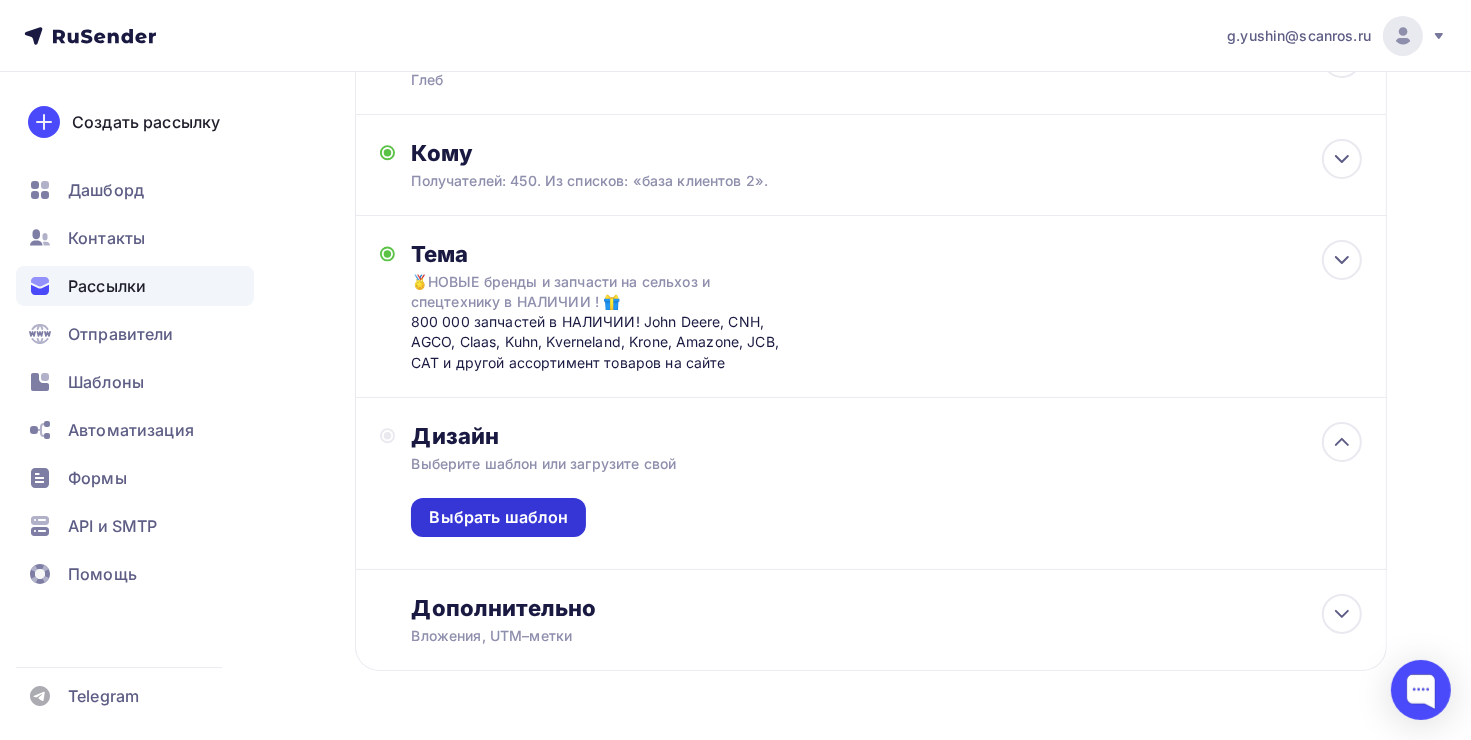 scroll, scrollTop: 200, scrollLeft: 0, axis: vertical 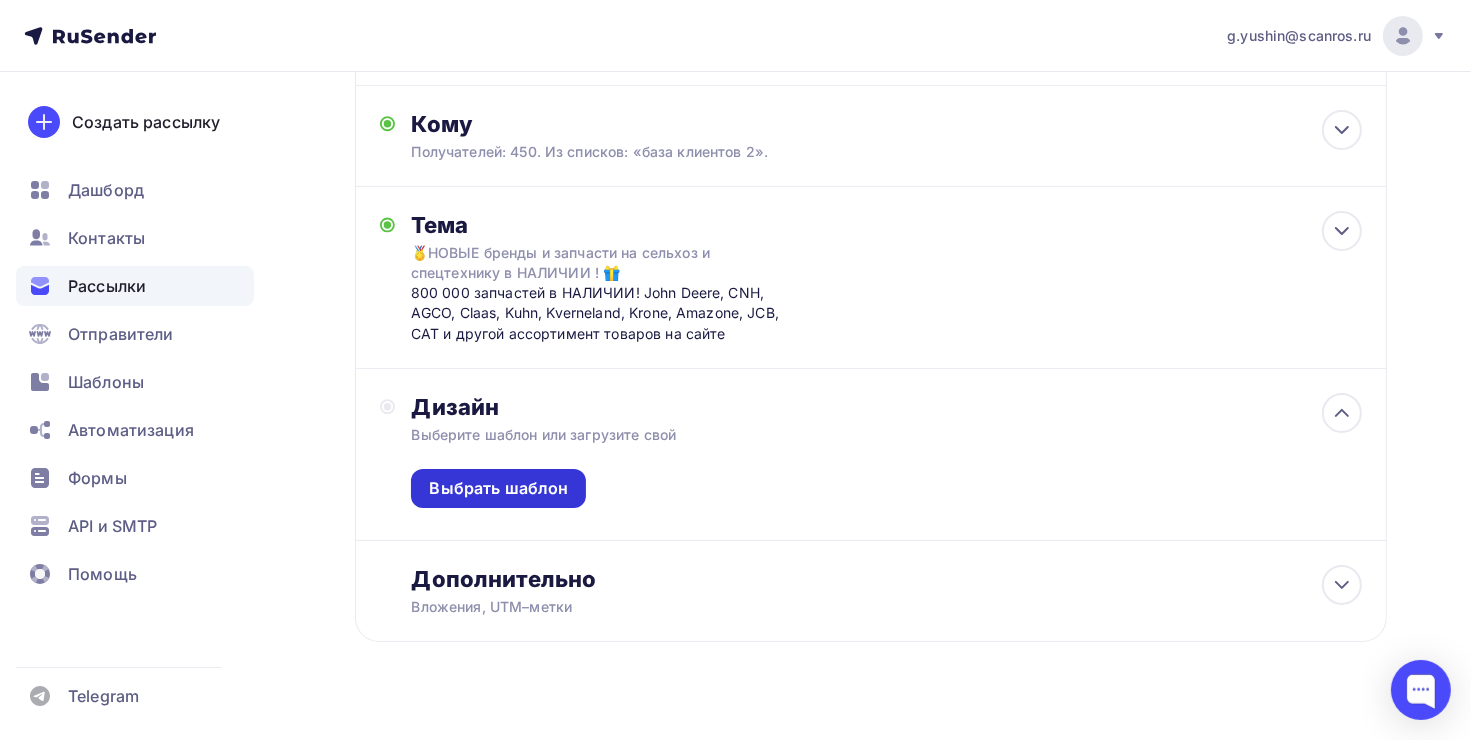 click on "Выбрать шаблон" at bounding box center (498, 488) 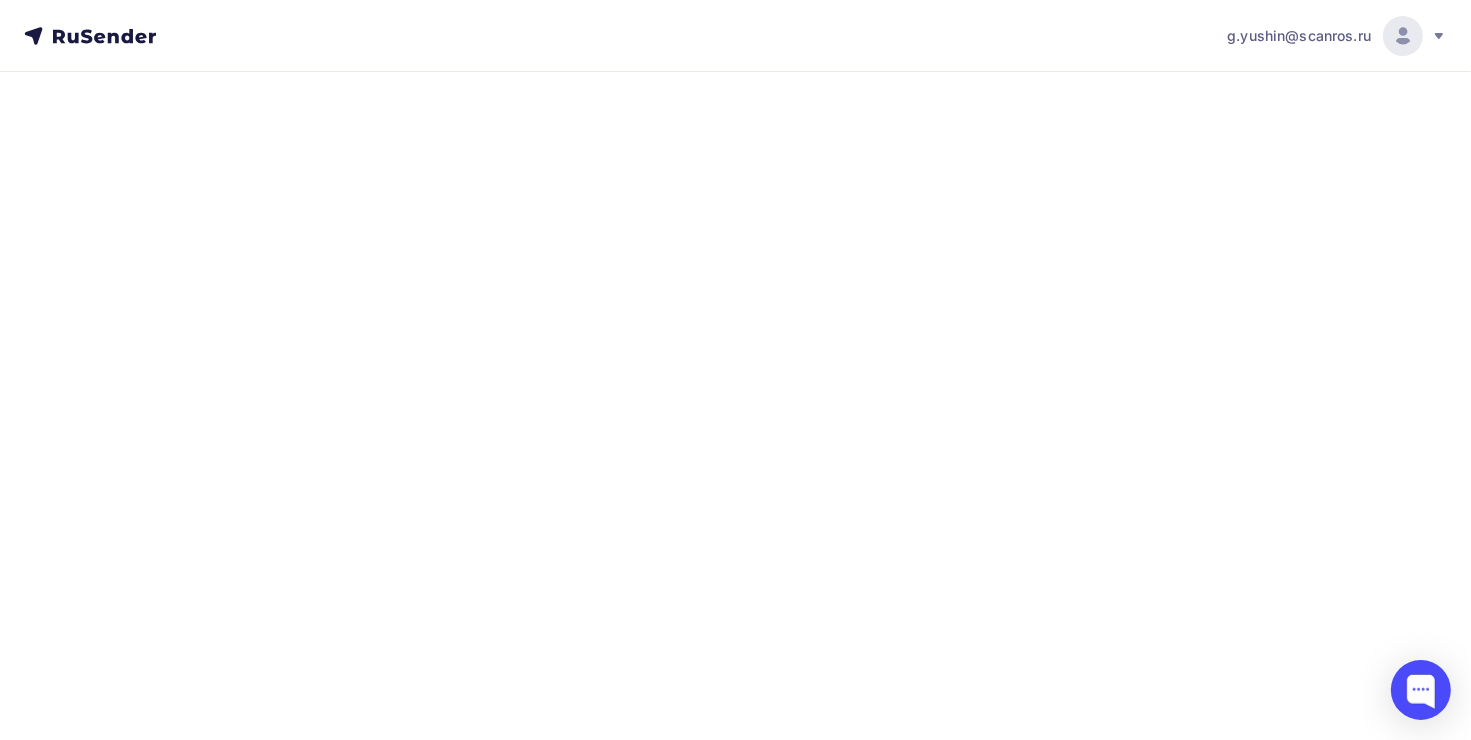 scroll, scrollTop: 0, scrollLeft: 0, axis: both 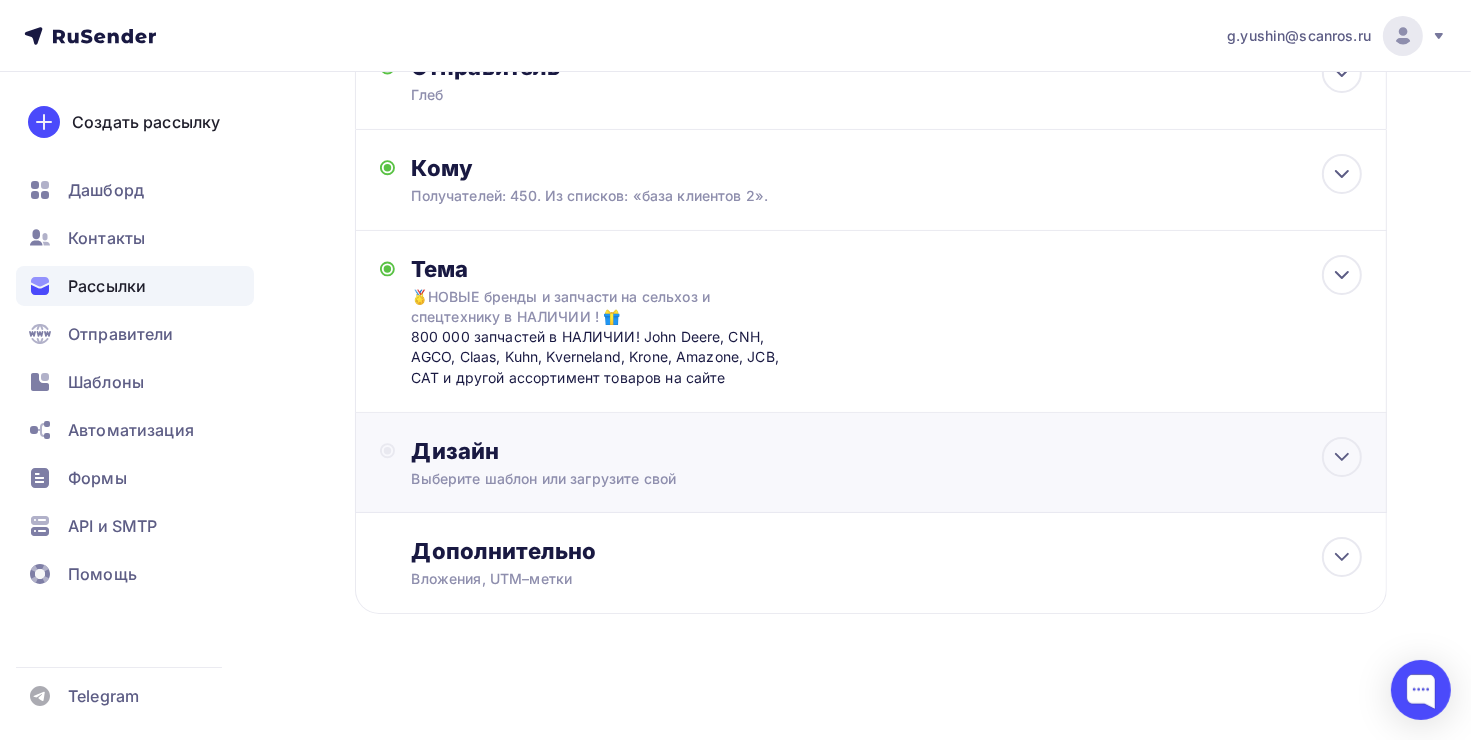click on "Выберите шаблон или загрузите свой" at bounding box center (606, 95) 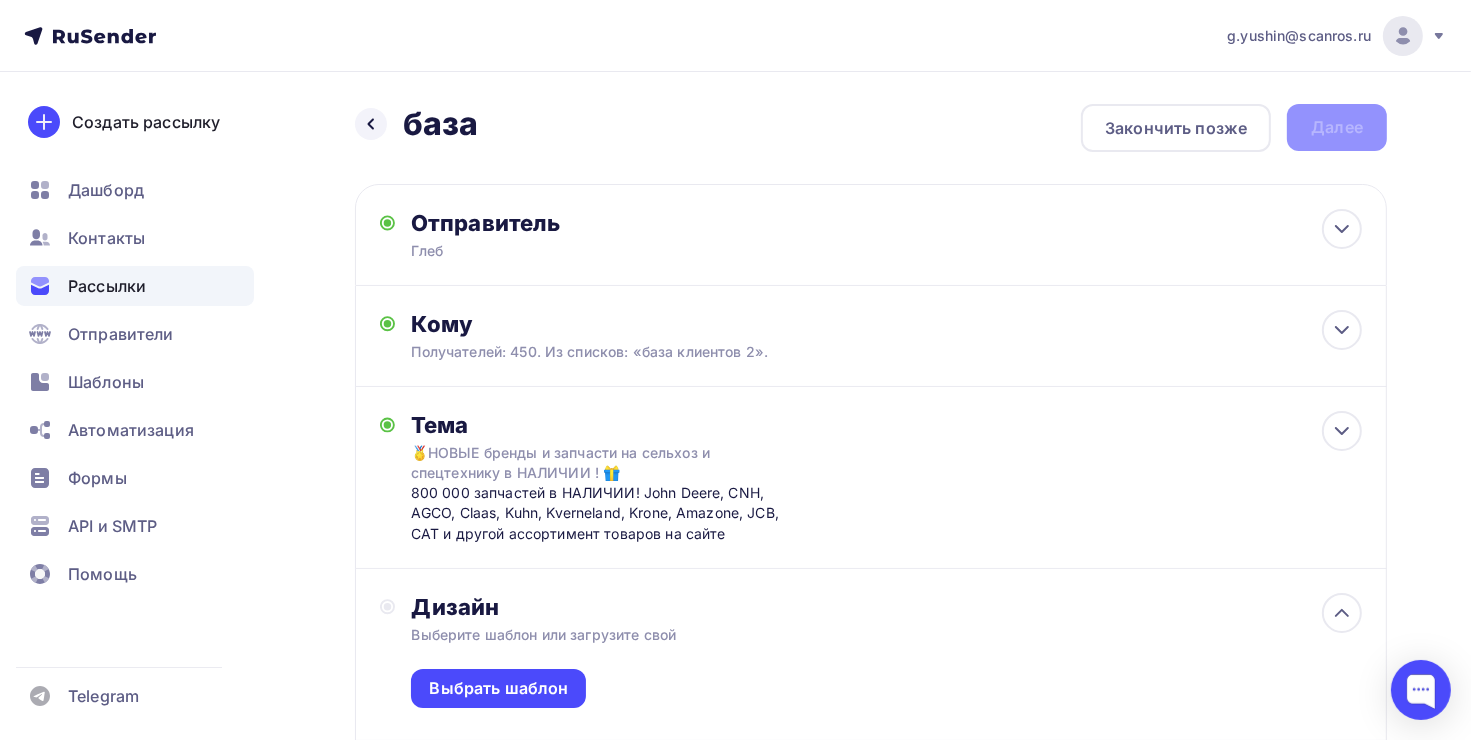 scroll, scrollTop: 0, scrollLeft: 0, axis: both 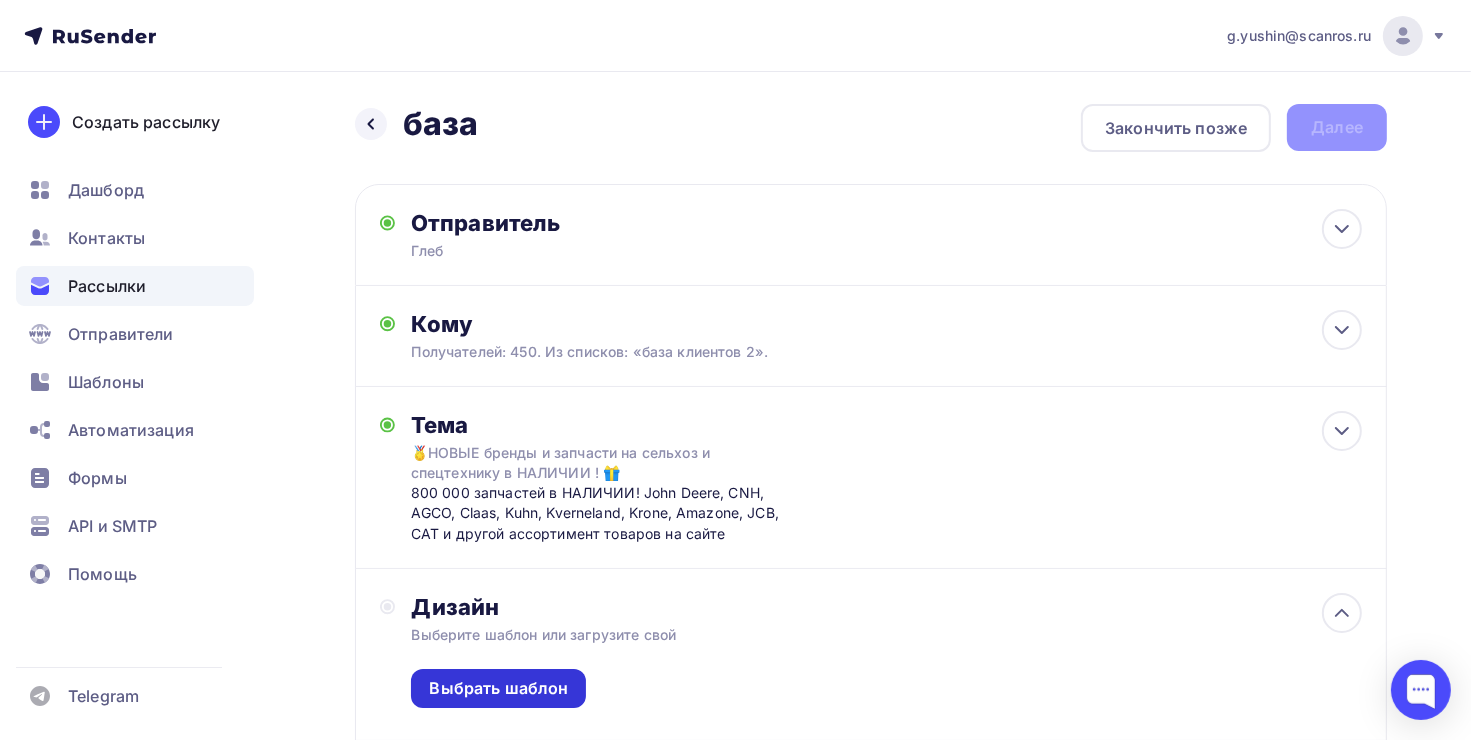 click on "Выбрать шаблон" at bounding box center [498, 688] 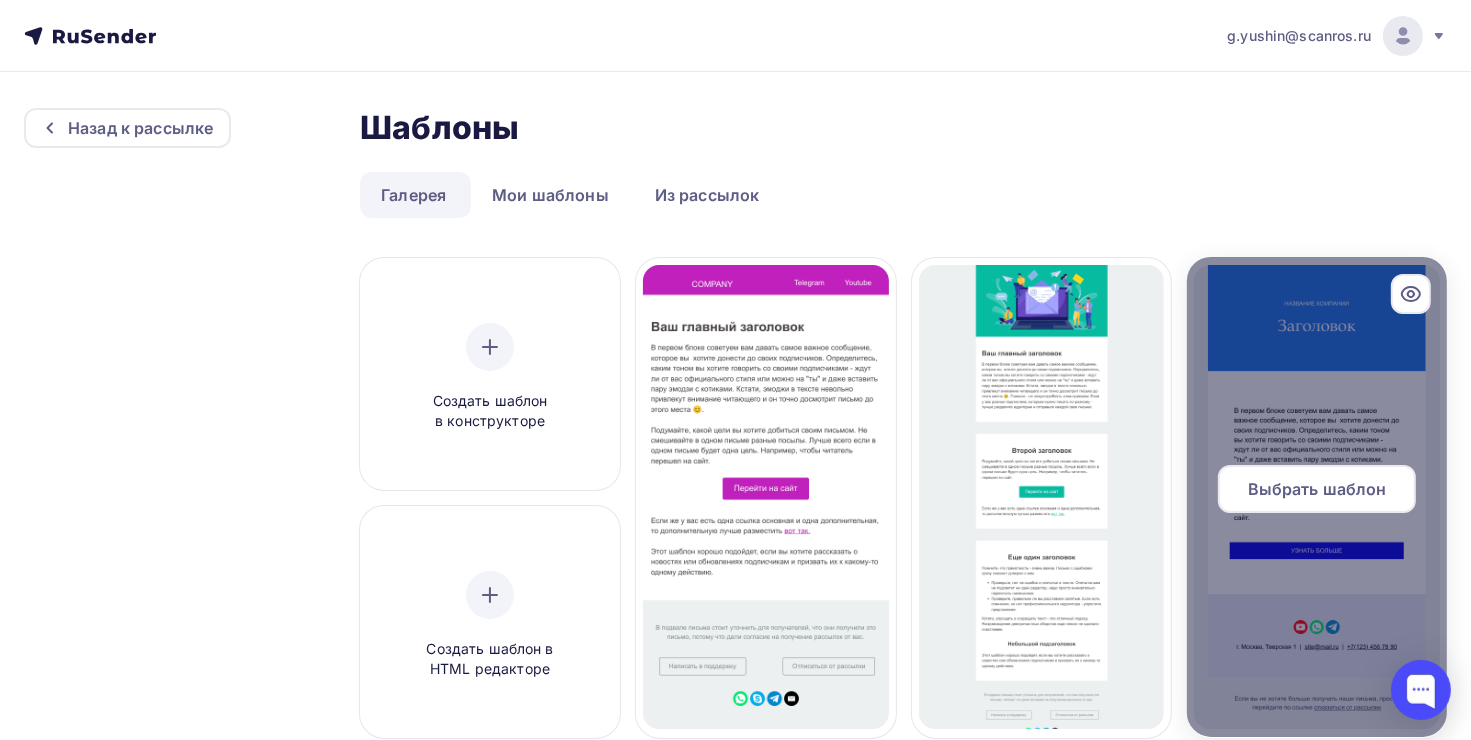 click at bounding box center [766, 497] 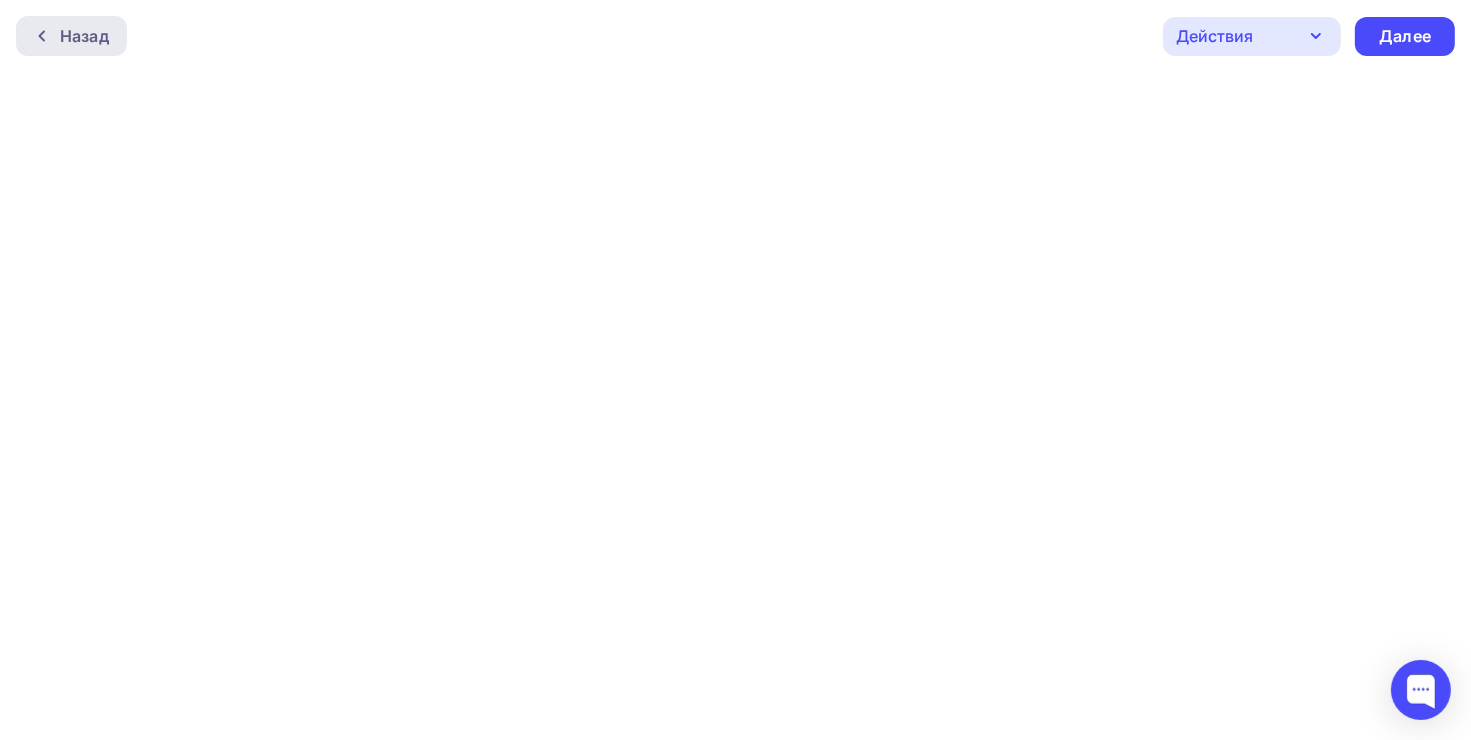 click on "Назад" at bounding box center [71, 36] 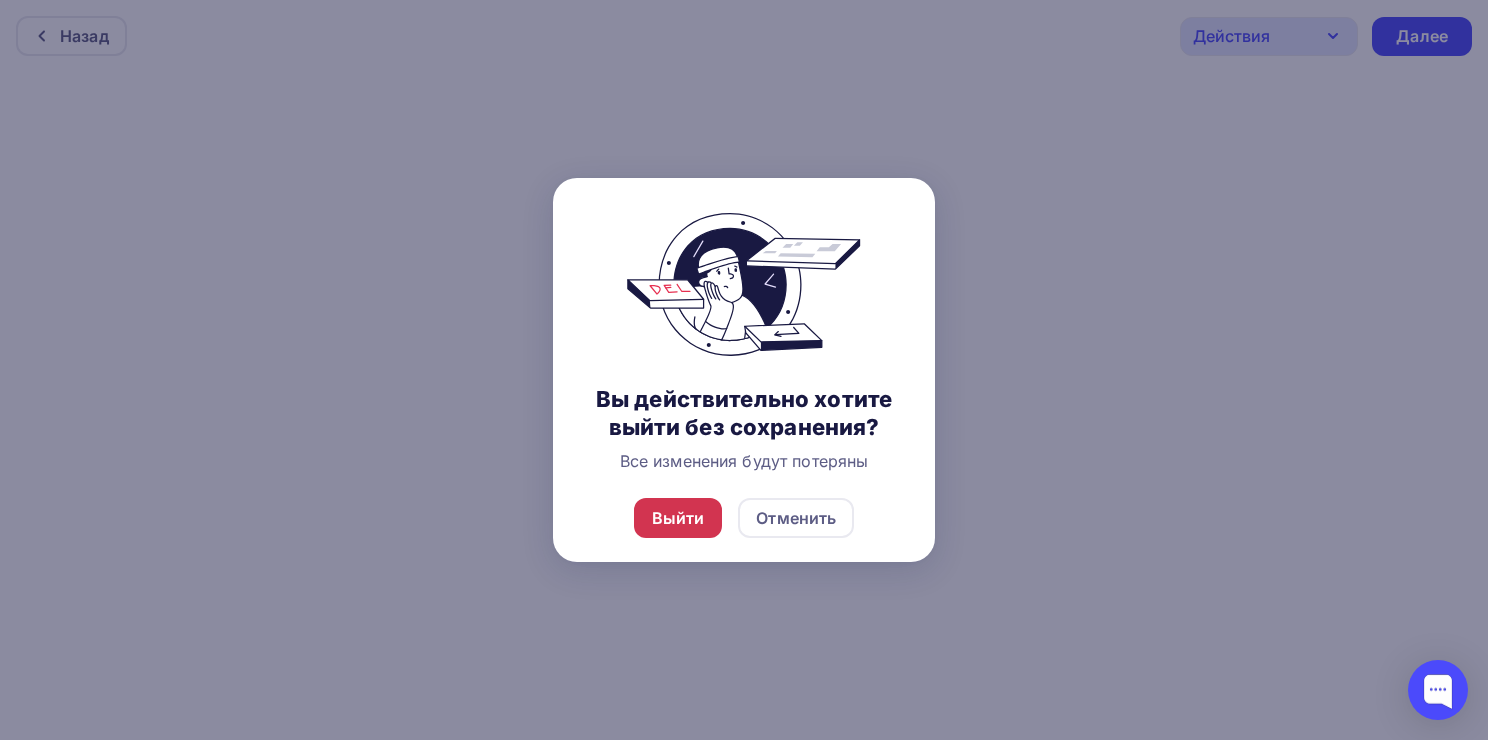 click on "Выйти" at bounding box center (678, 518) 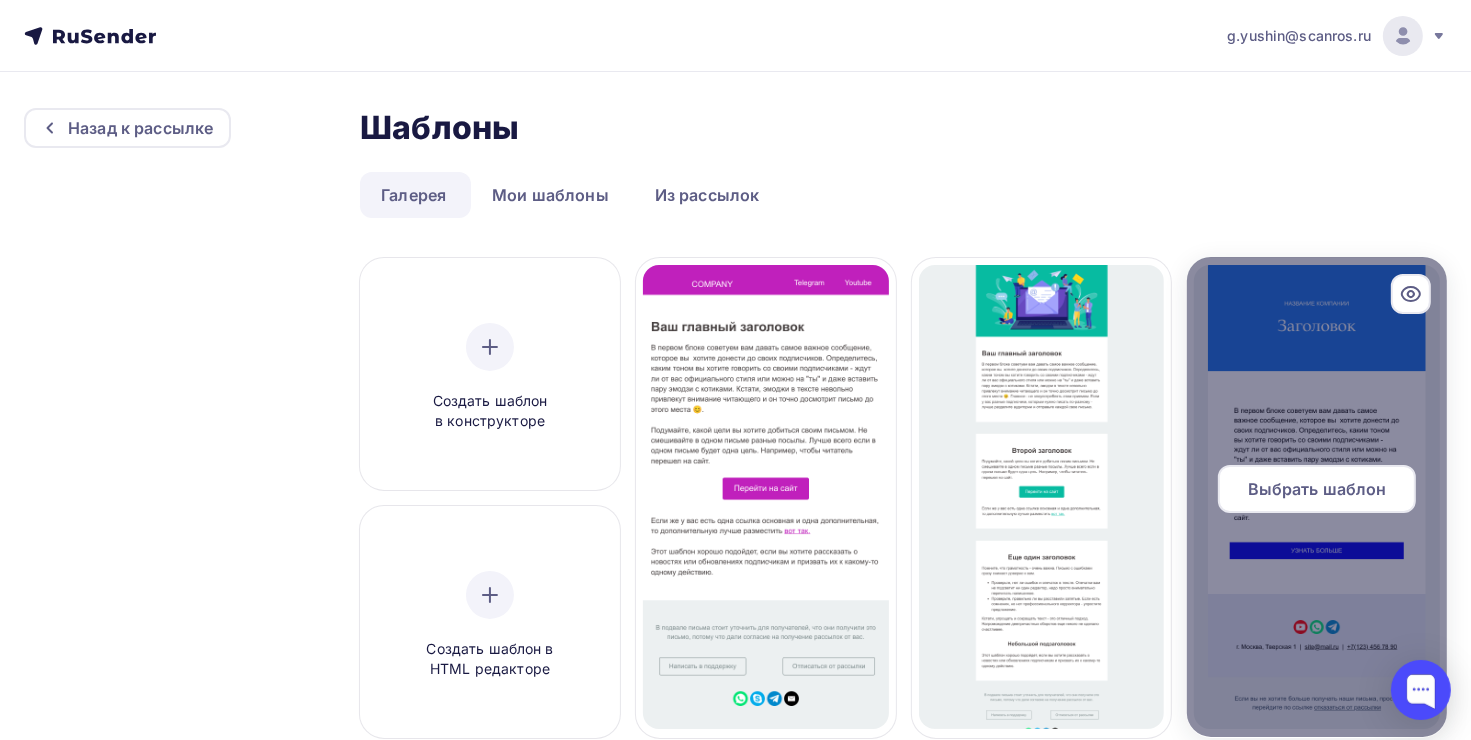 click on "Выбрать шаблон" at bounding box center [765, 489] 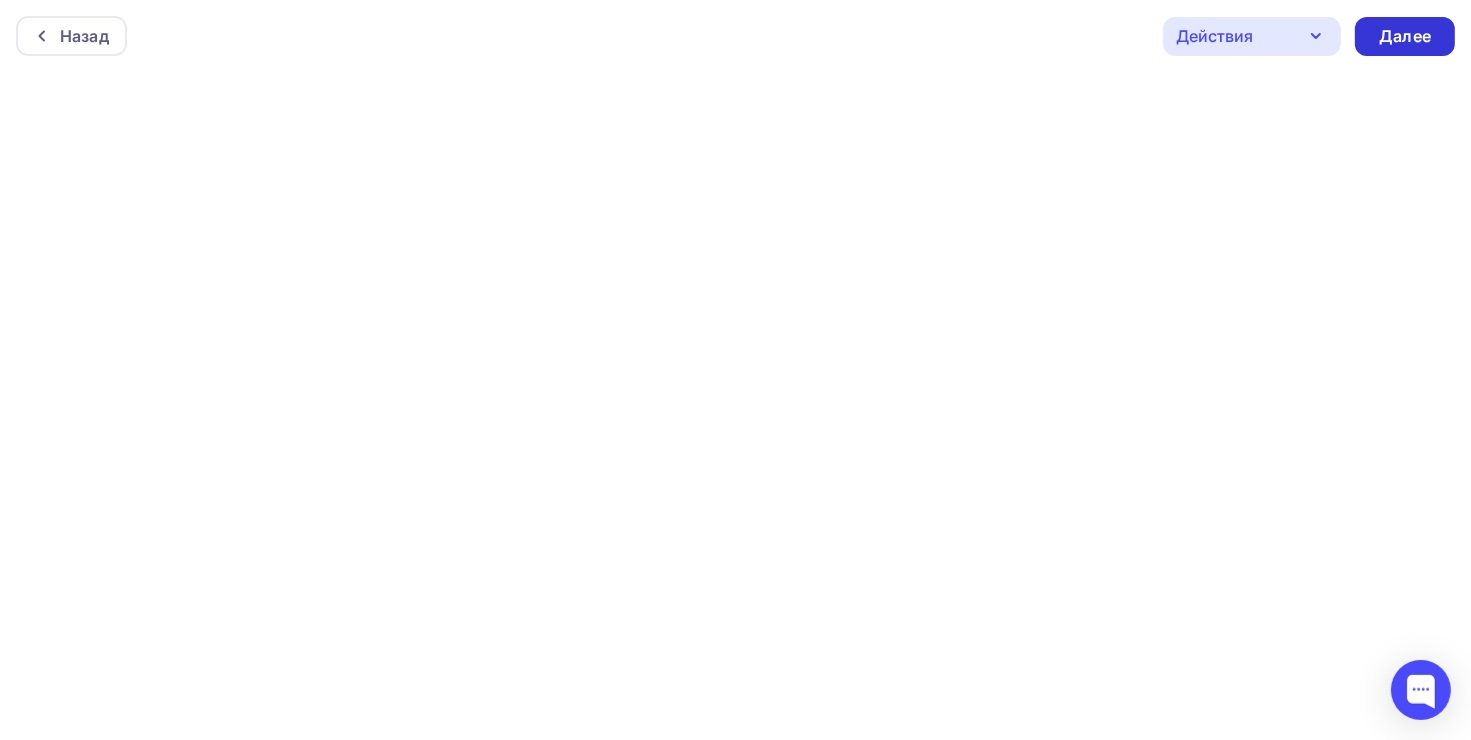 click on "Далее" at bounding box center [1405, 36] 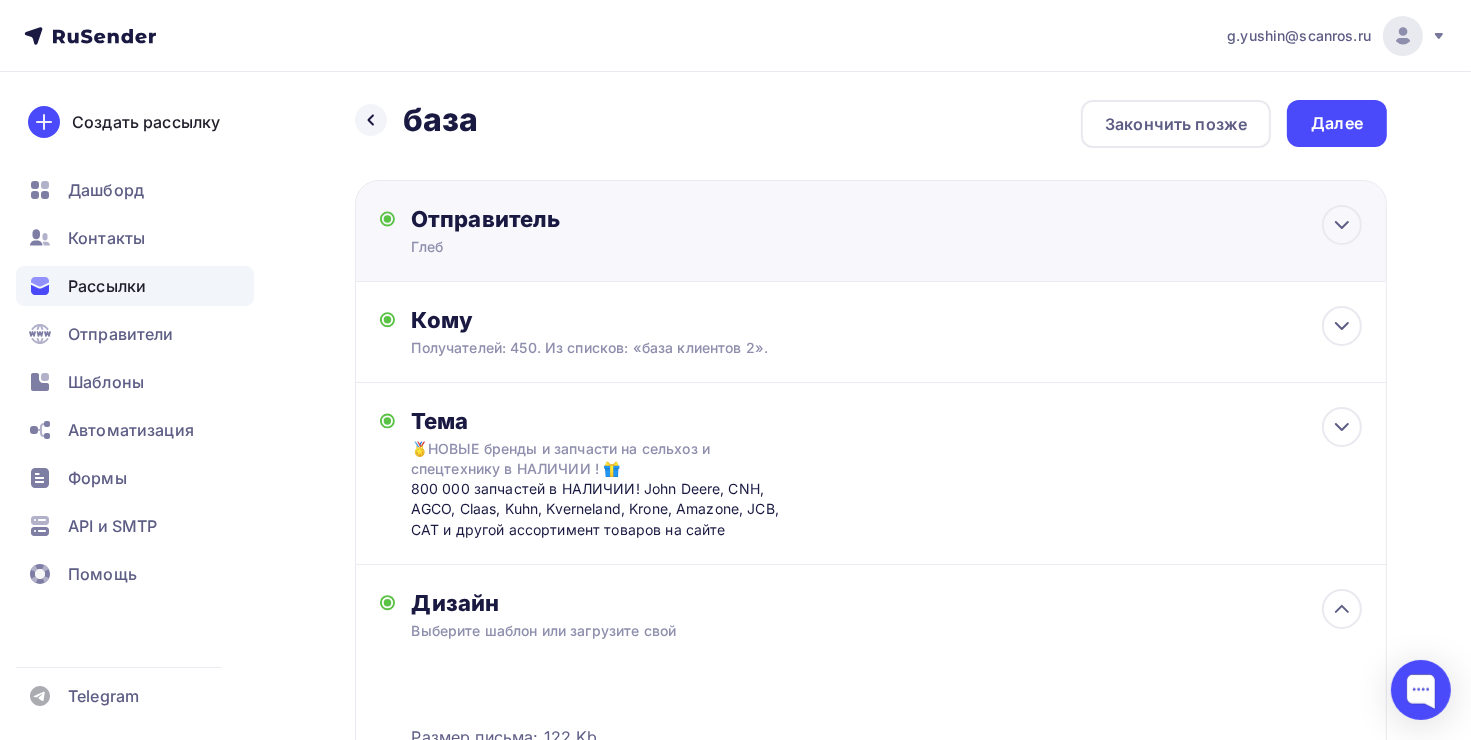 scroll, scrollTop: 0, scrollLeft: 0, axis: both 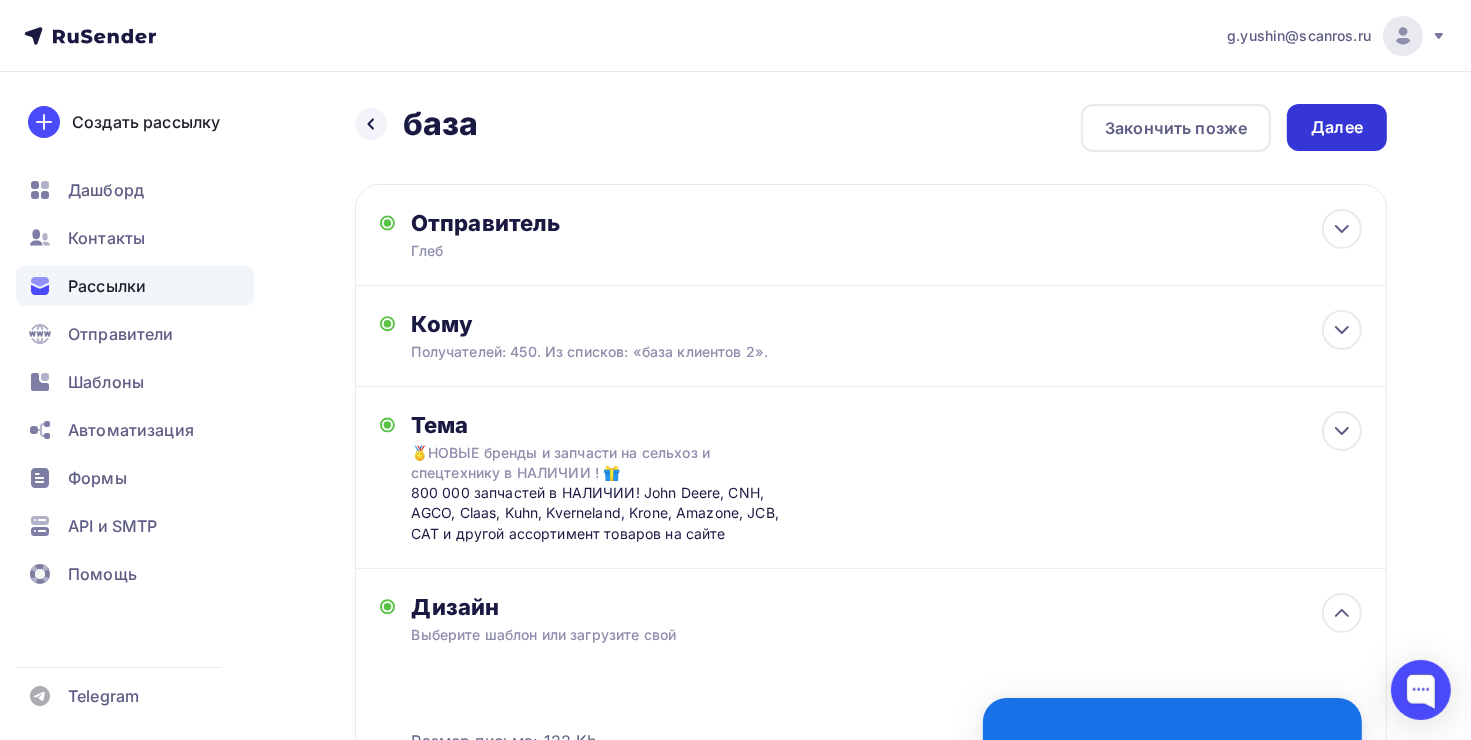 click on "Далее" at bounding box center [1337, 127] 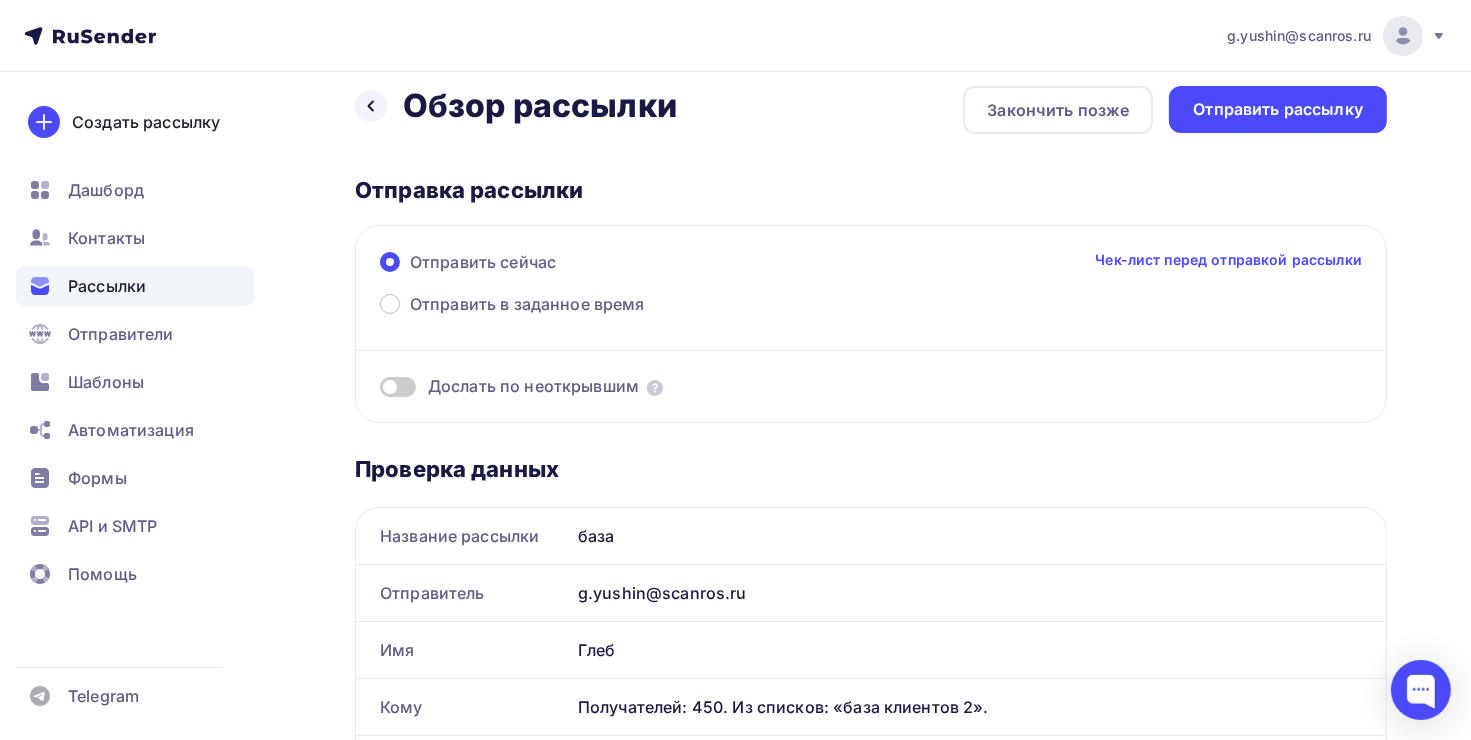 scroll, scrollTop: 17, scrollLeft: 0, axis: vertical 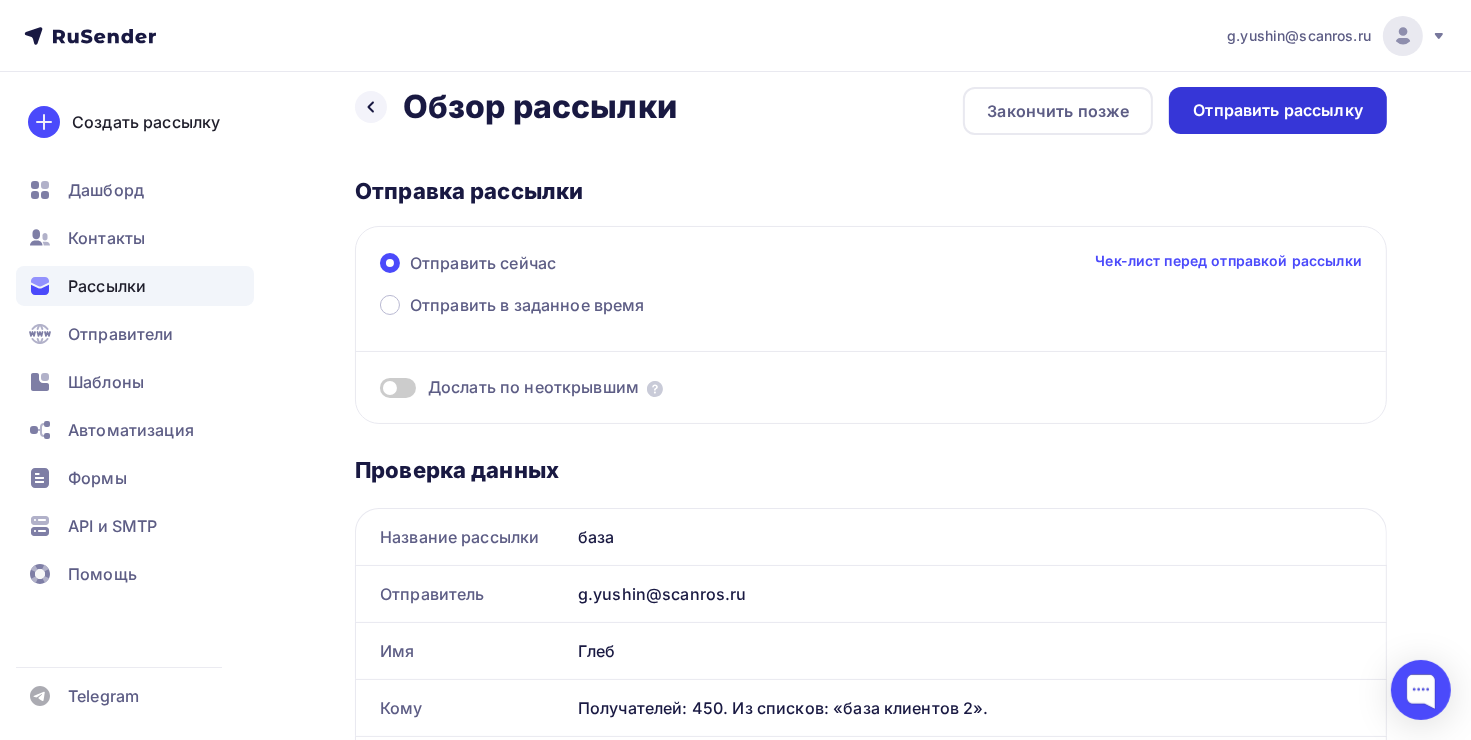 click on "Отправить рассылку" at bounding box center (1278, 110) 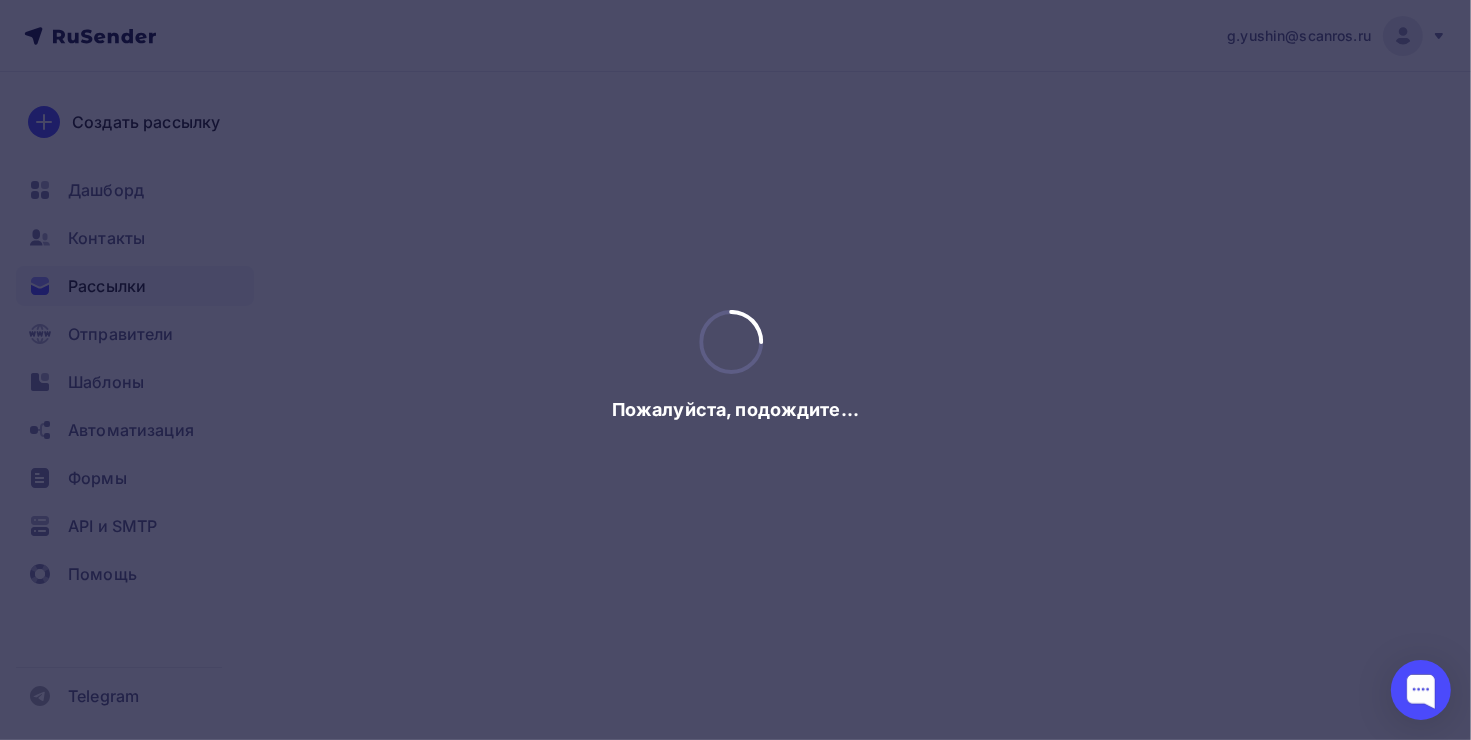 scroll, scrollTop: 0, scrollLeft: 0, axis: both 